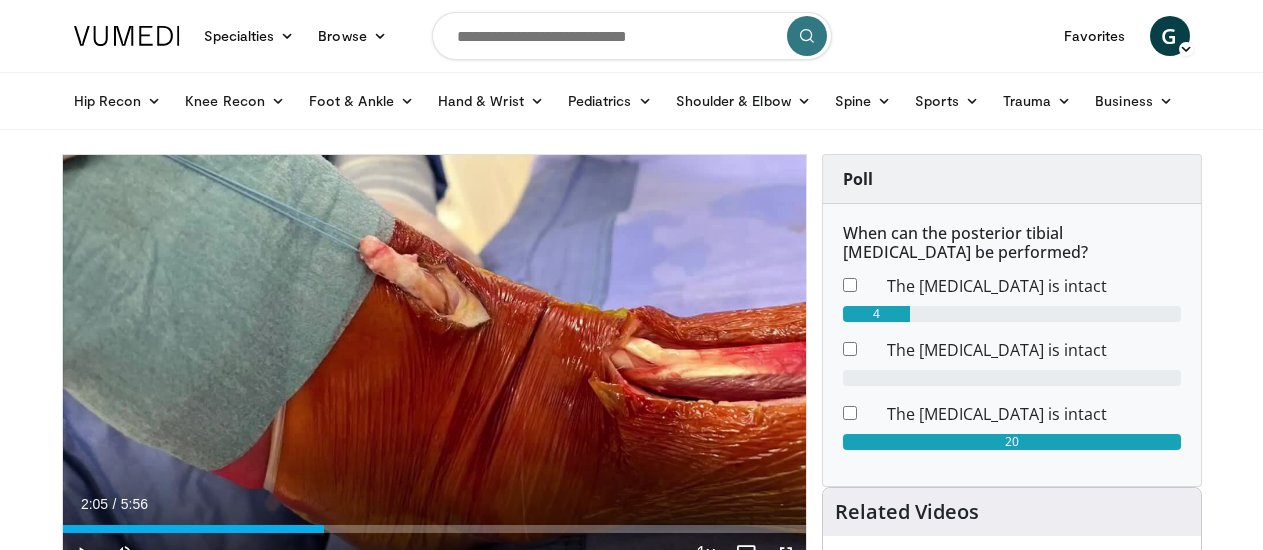 scroll, scrollTop: 138, scrollLeft: 0, axis: vertical 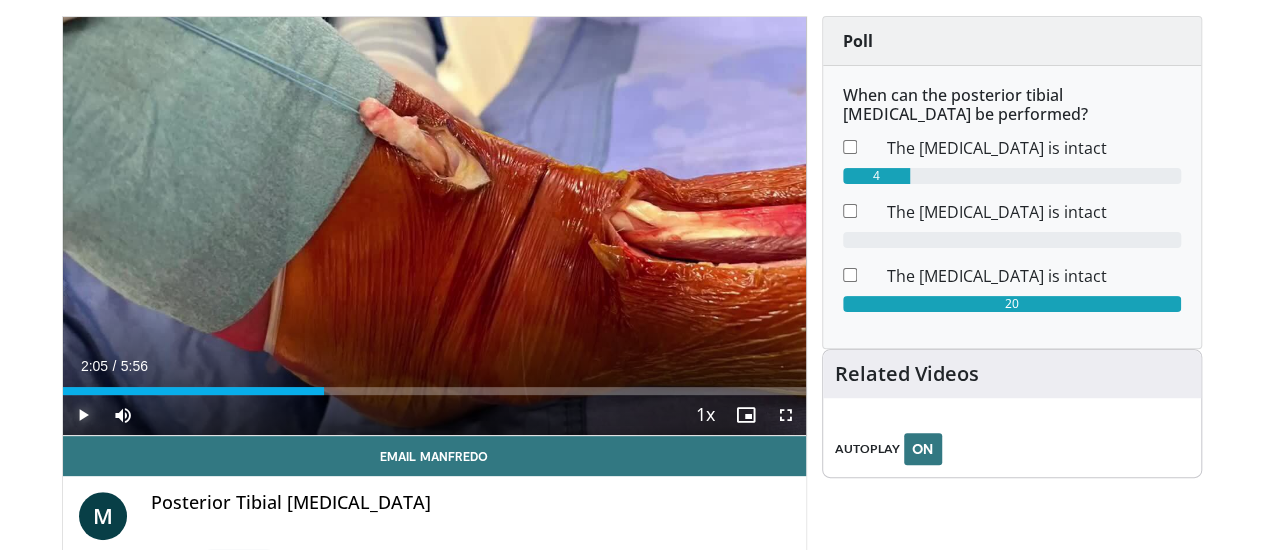 click at bounding box center [83, 415] 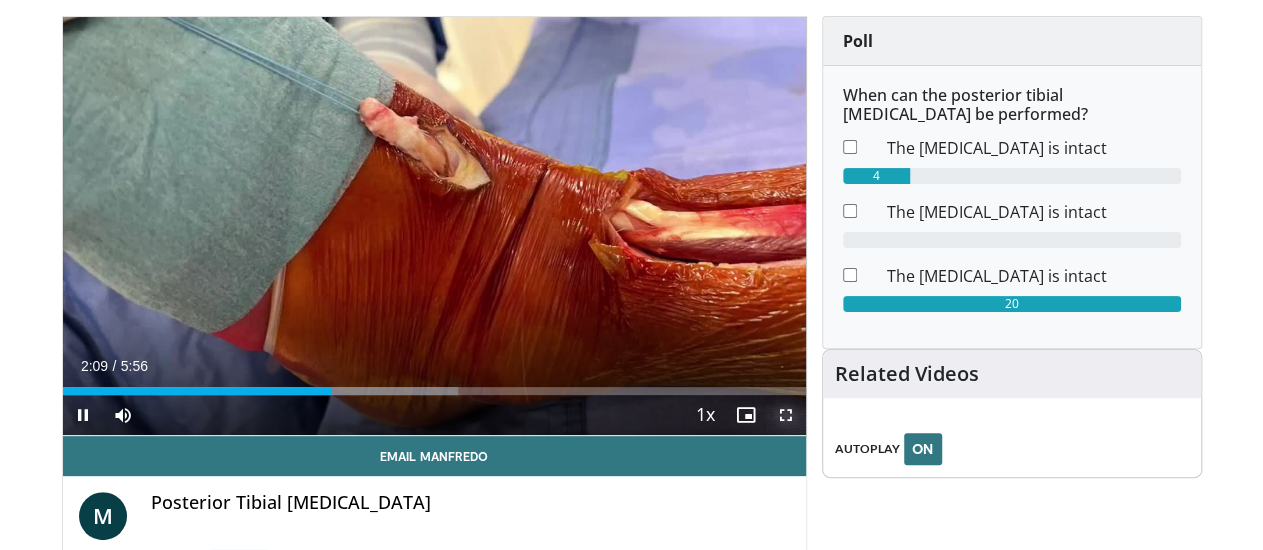 click at bounding box center (786, 415) 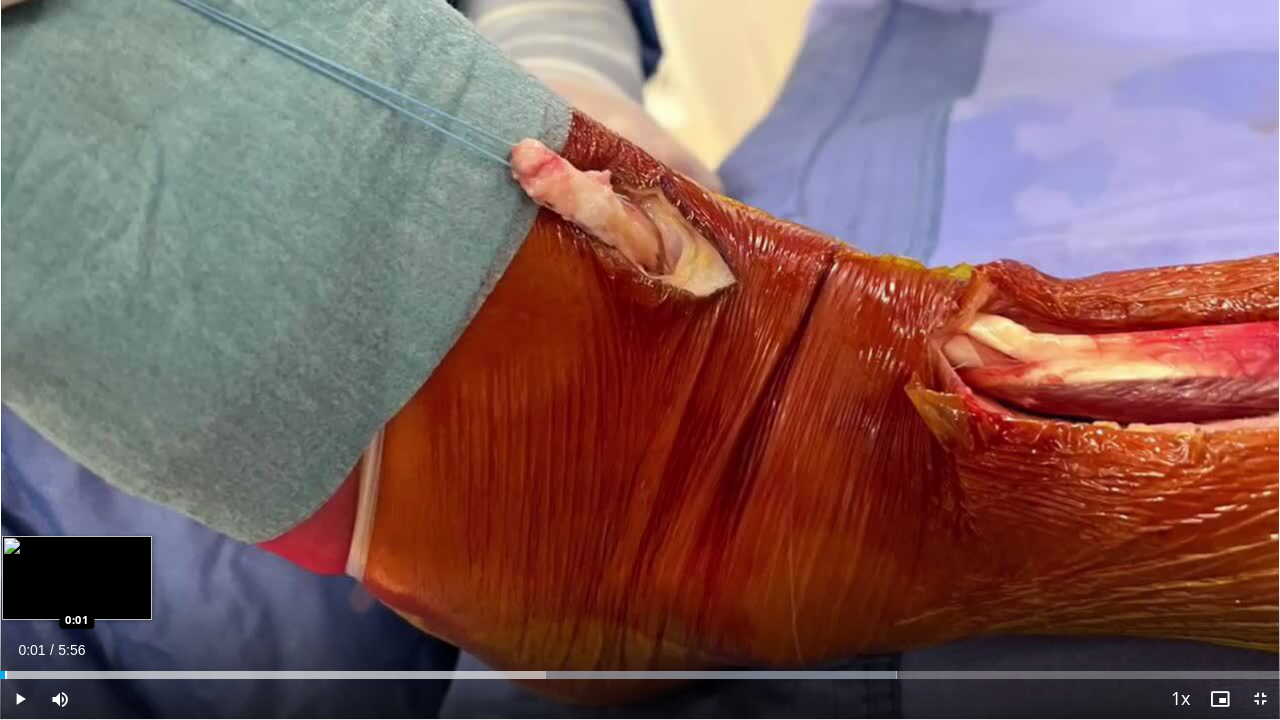 click at bounding box center [6, 675] 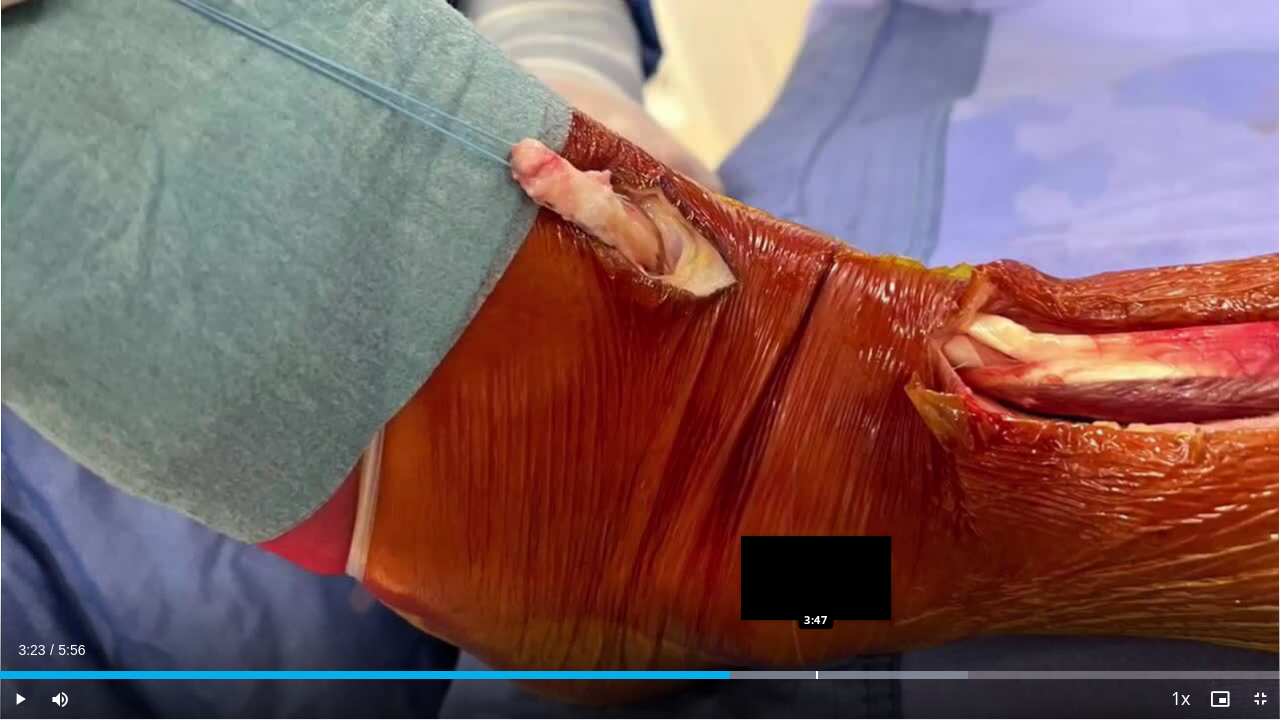 click at bounding box center (817, 675) 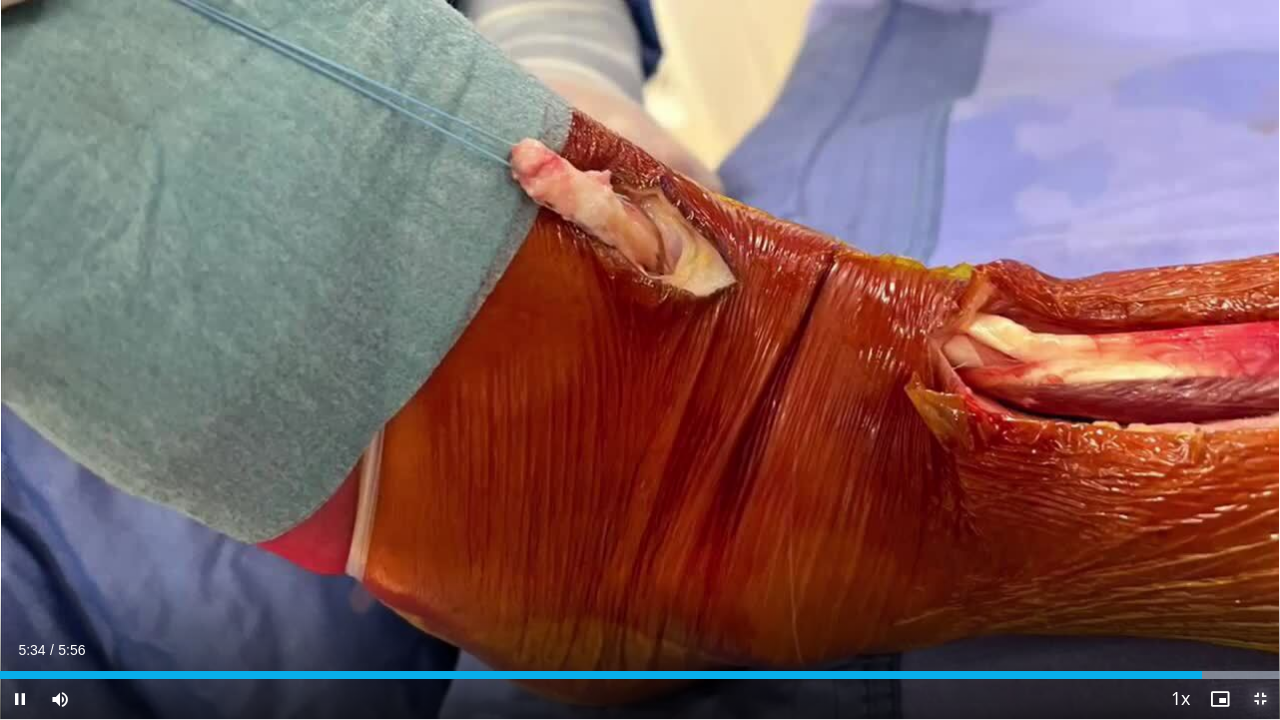 click at bounding box center (1260, 699) 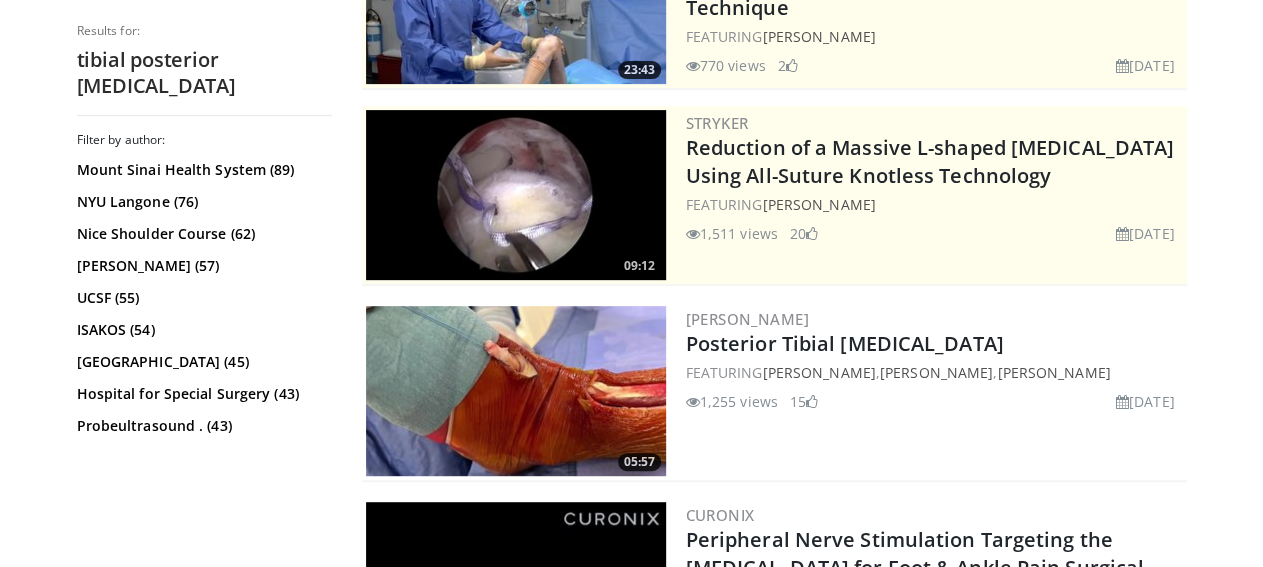 scroll, scrollTop: 312, scrollLeft: 0, axis: vertical 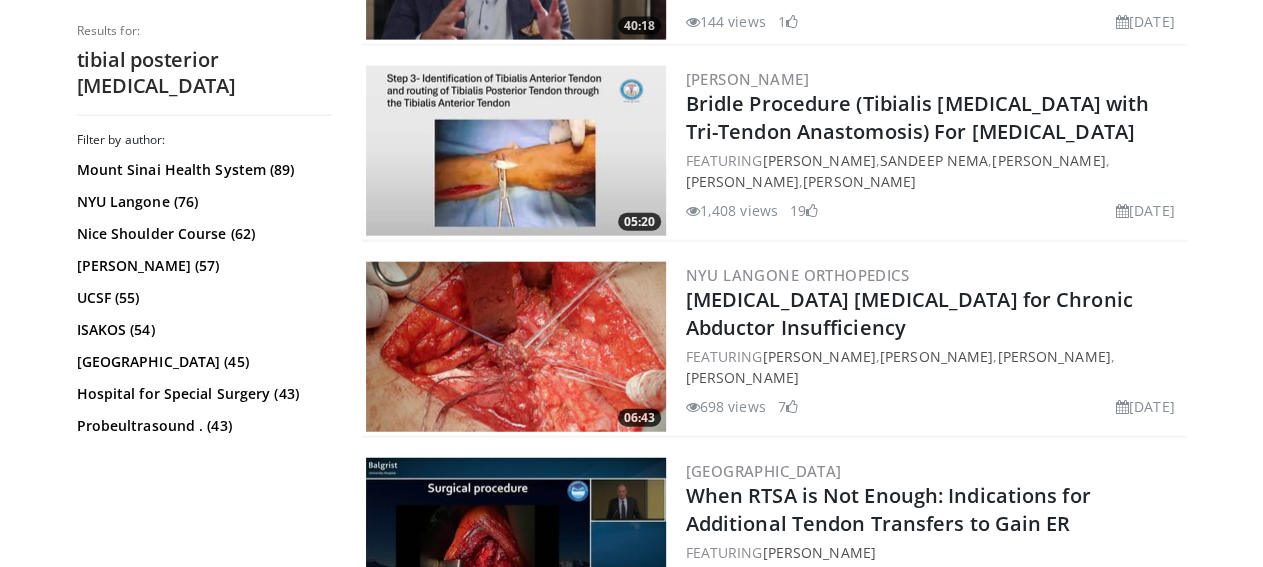 click at bounding box center [516, 151] 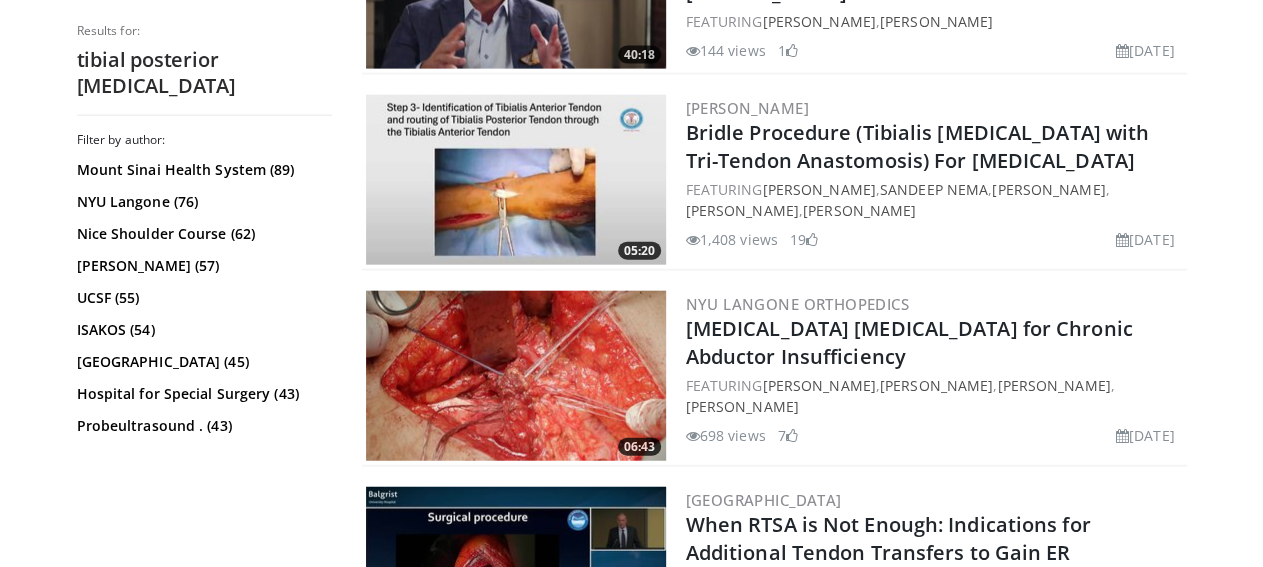 scroll, scrollTop: 2394, scrollLeft: 0, axis: vertical 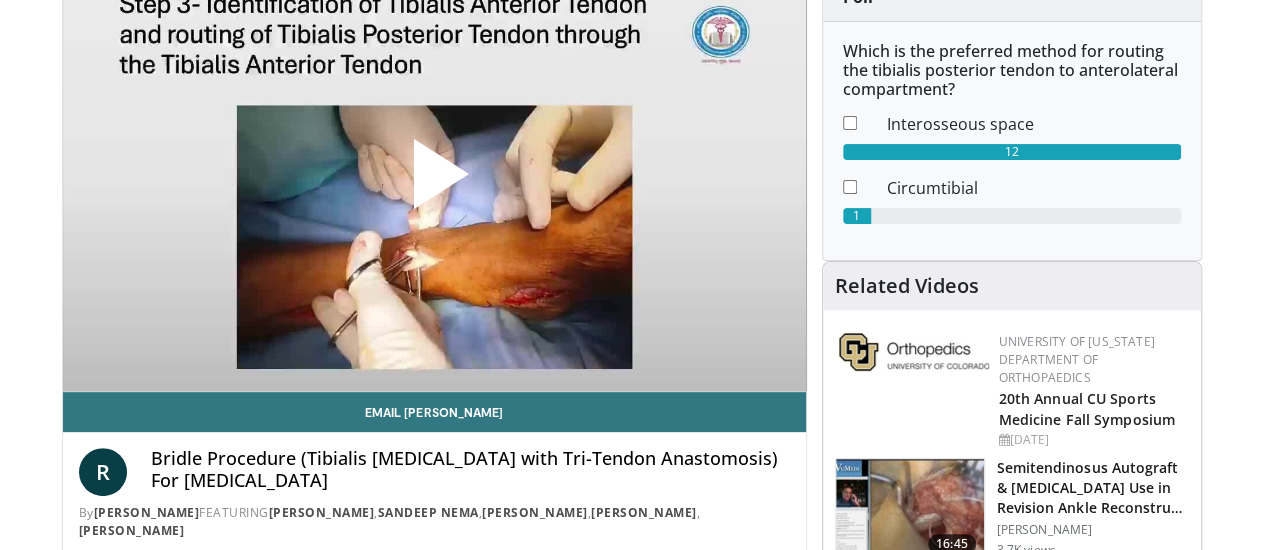 click at bounding box center (434, 182) 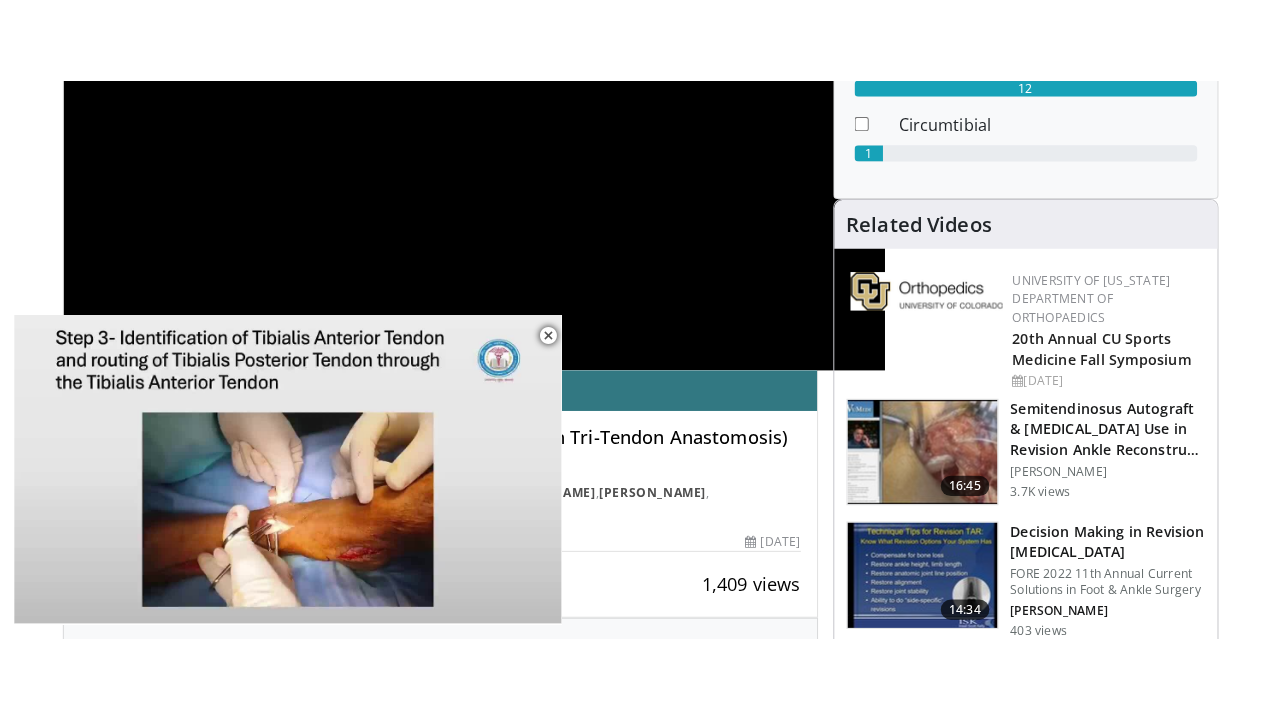 scroll, scrollTop: 203, scrollLeft: 0, axis: vertical 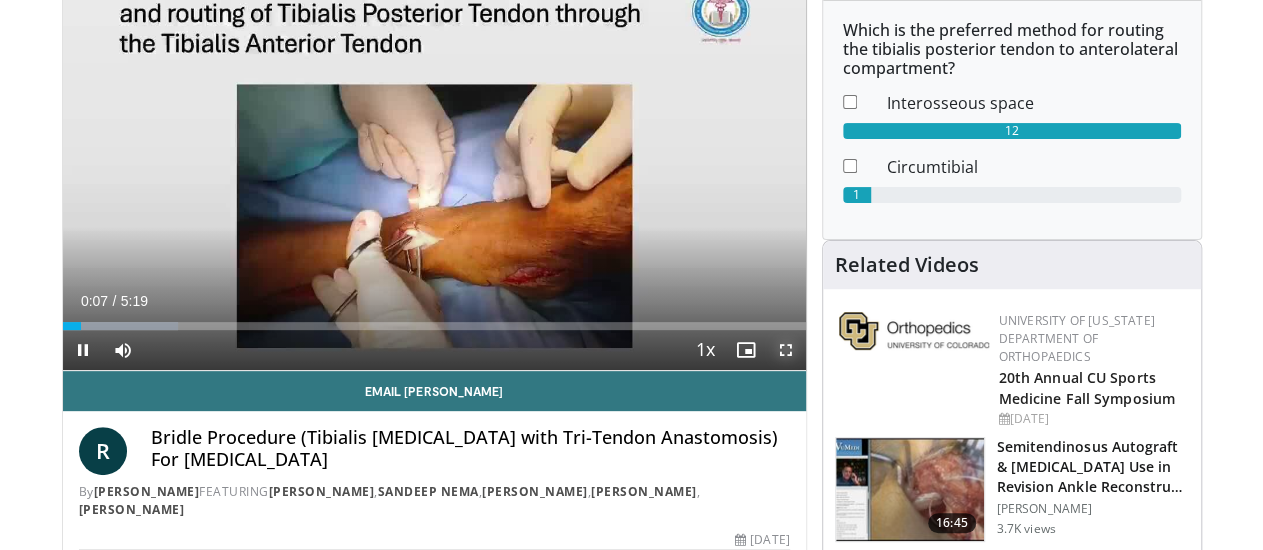 click at bounding box center [786, 350] 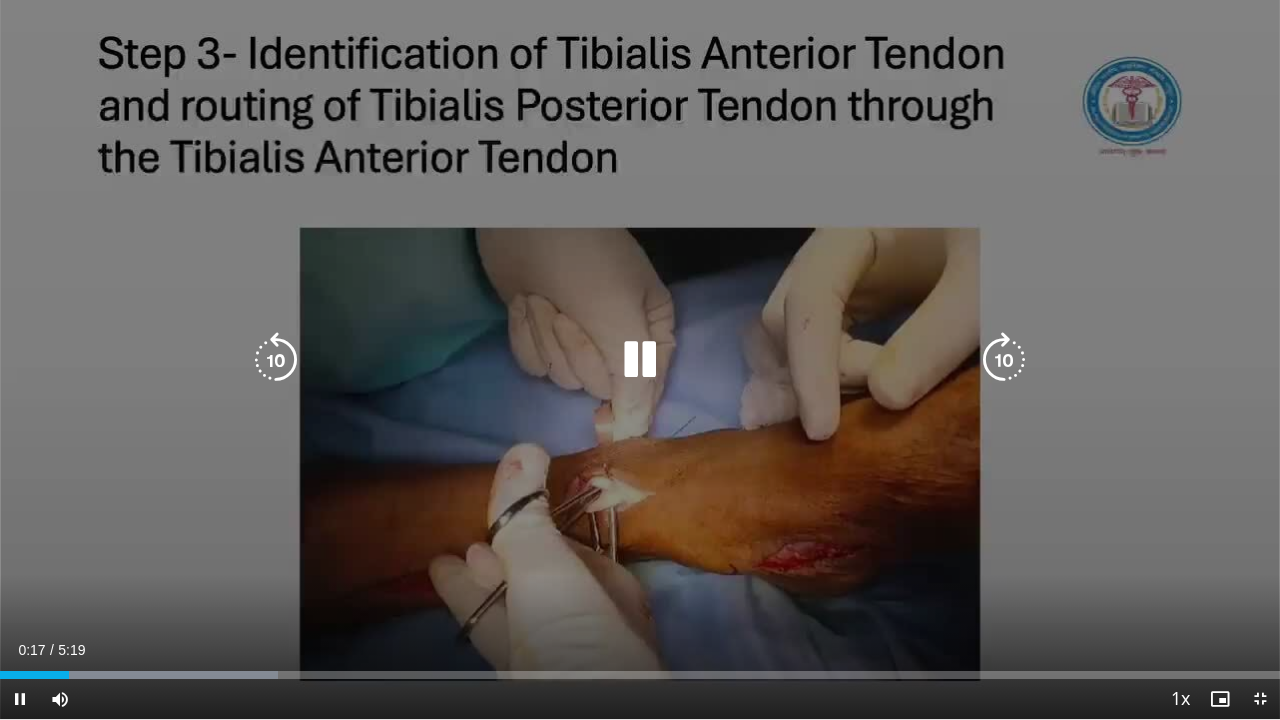 click at bounding box center [1004, 360] 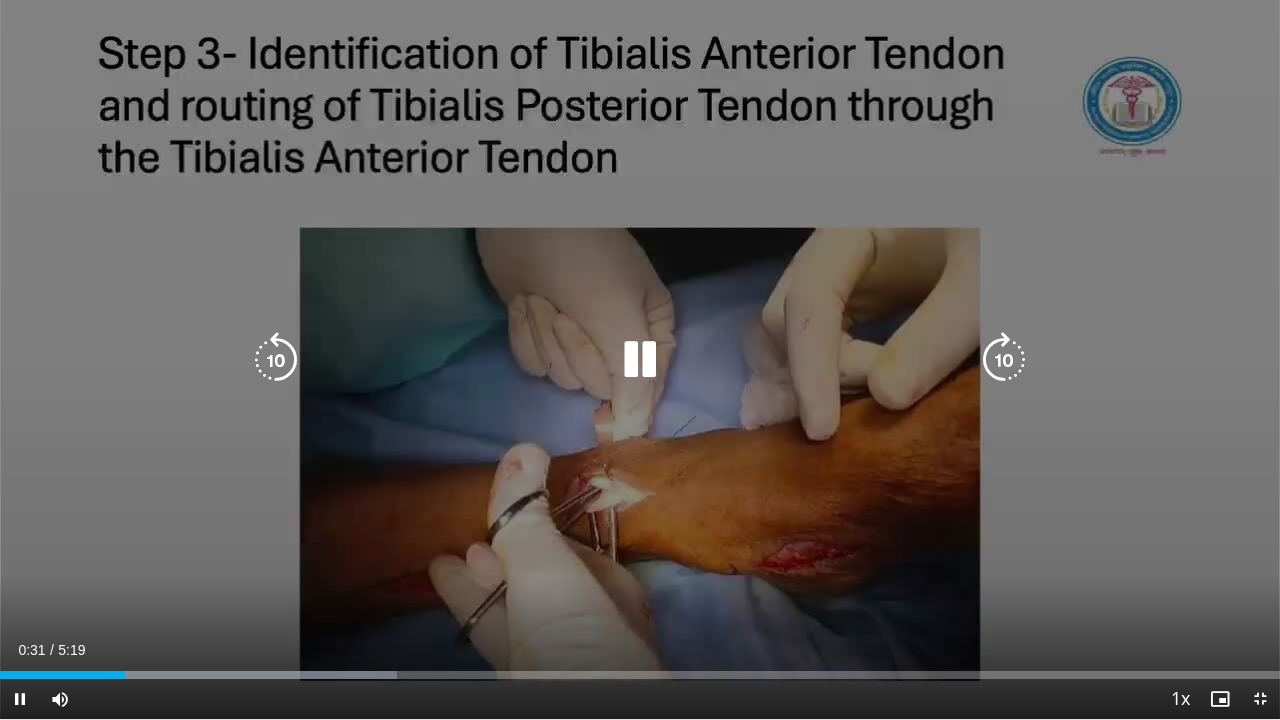 click at bounding box center [1004, 360] 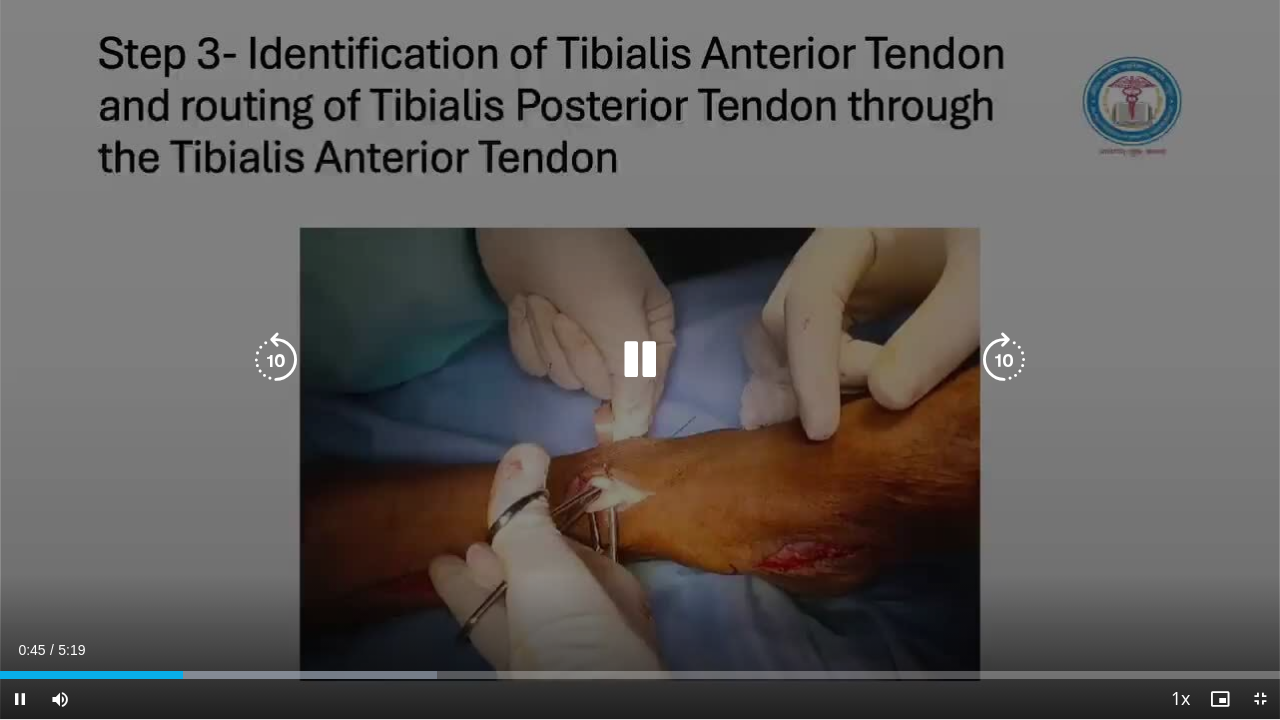click at bounding box center [640, 360] 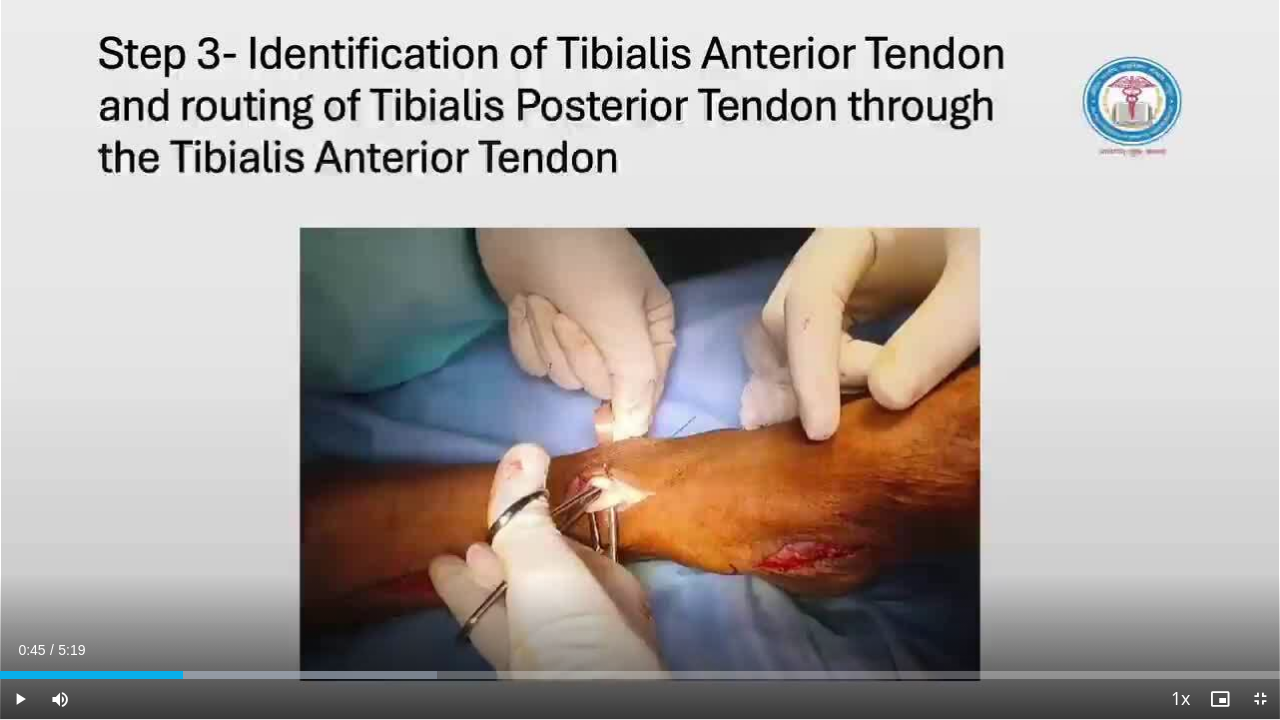 click on "10 seconds
Tap to unmute" at bounding box center (640, 359) 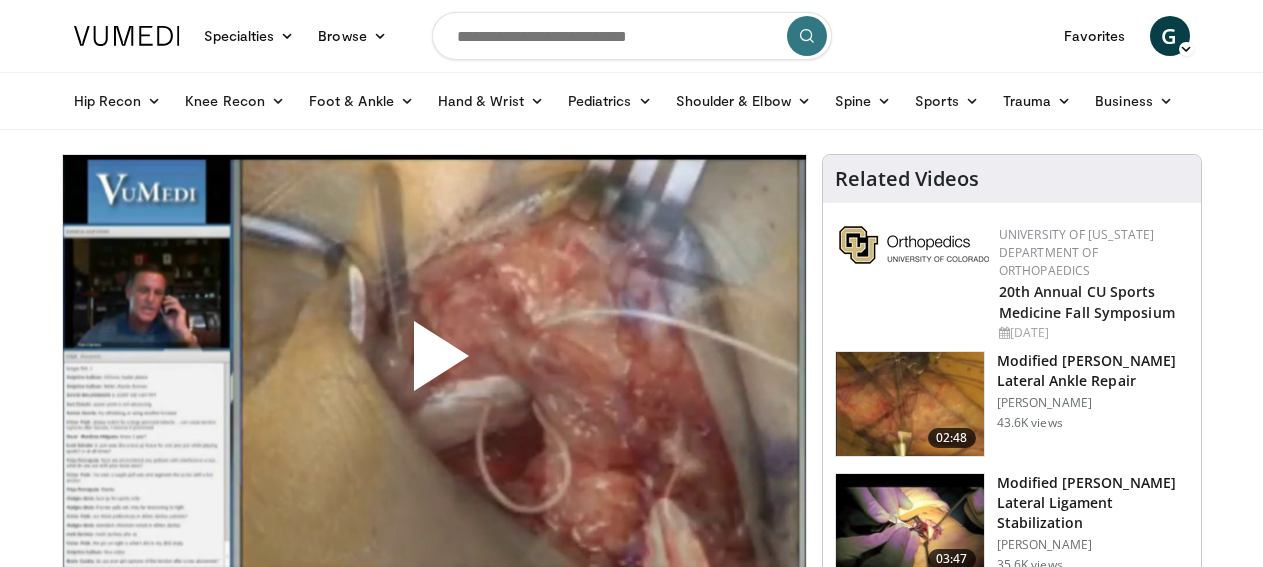 scroll, scrollTop: 0, scrollLeft: 0, axis: both 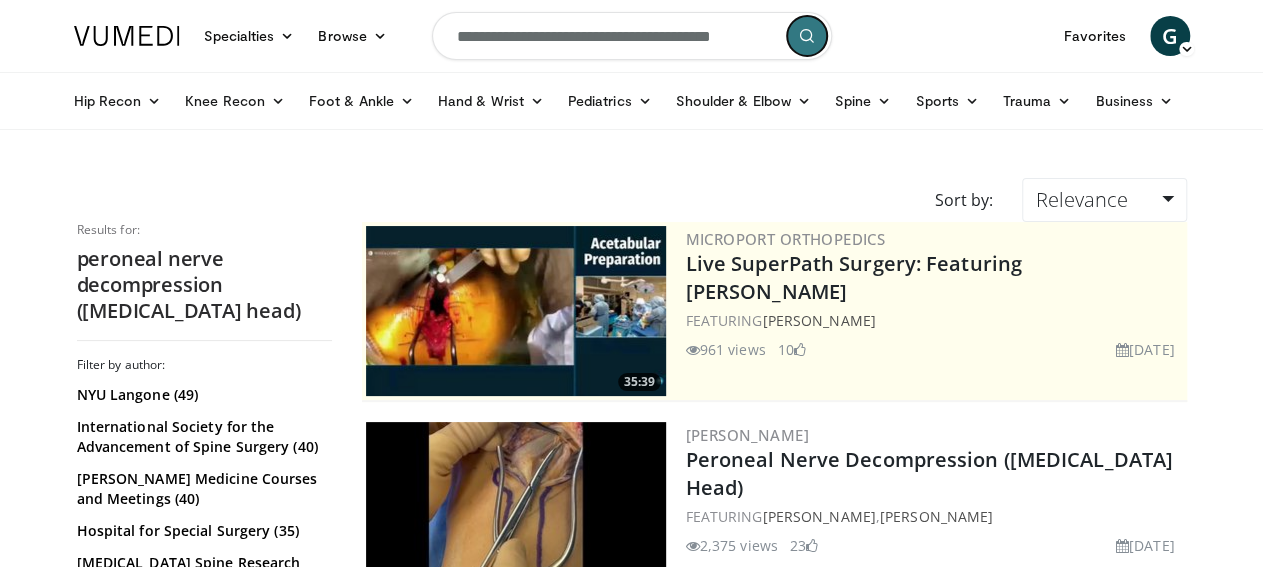 click at bounding box center [807, 36] 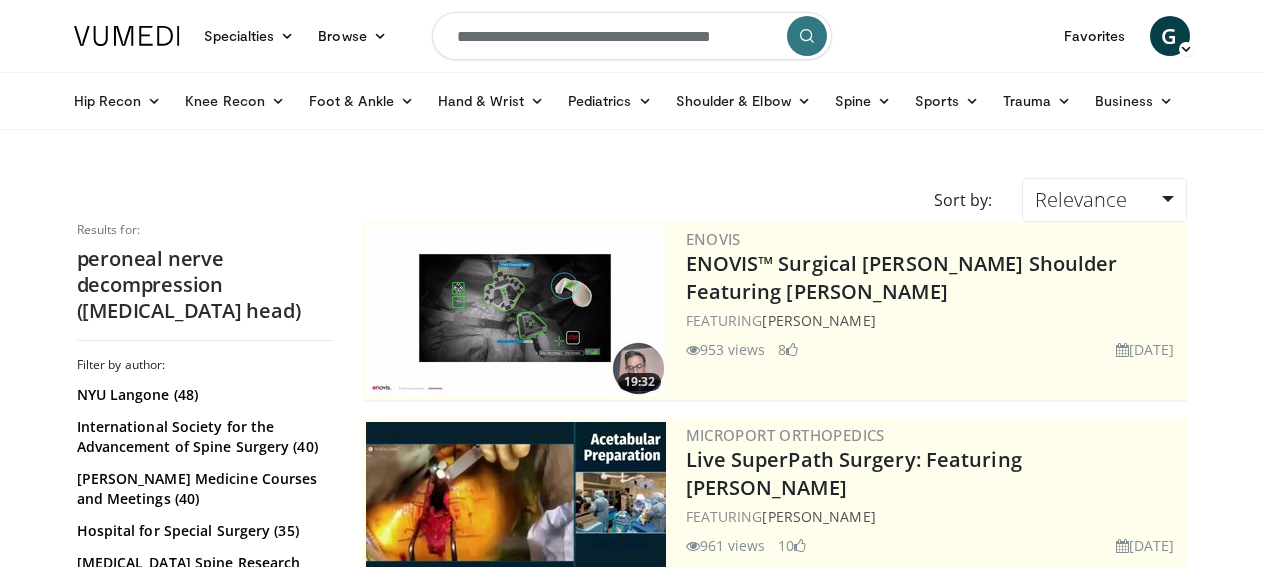 scroll, scrollTop: 0, scrollLeft: 0, axis: both 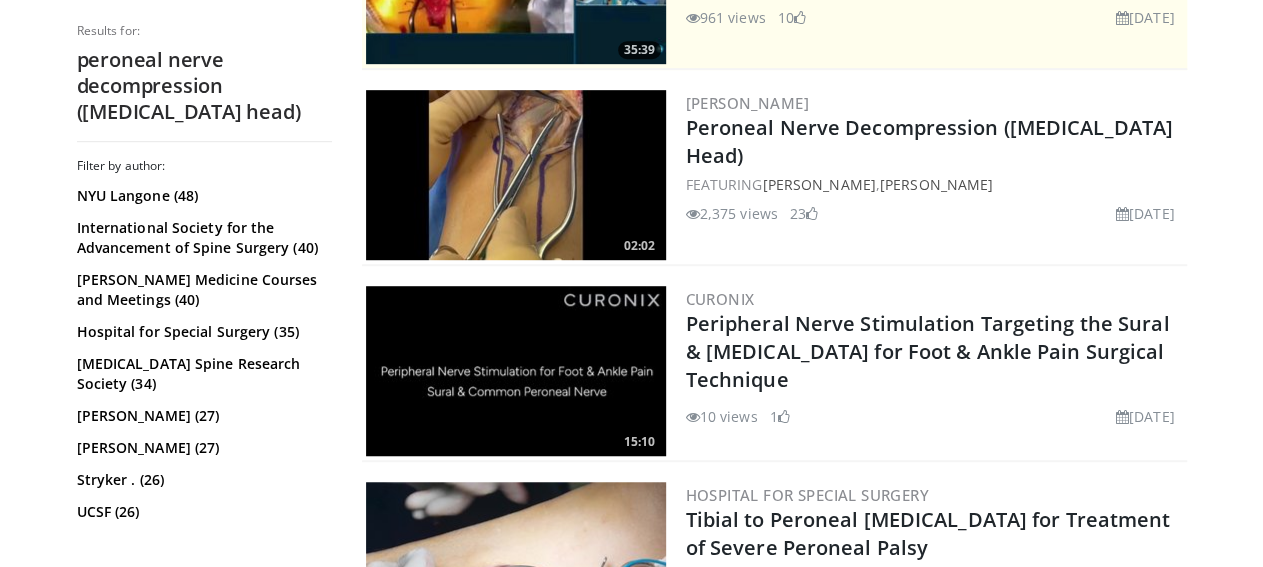 click at bounding box center [516, 175] 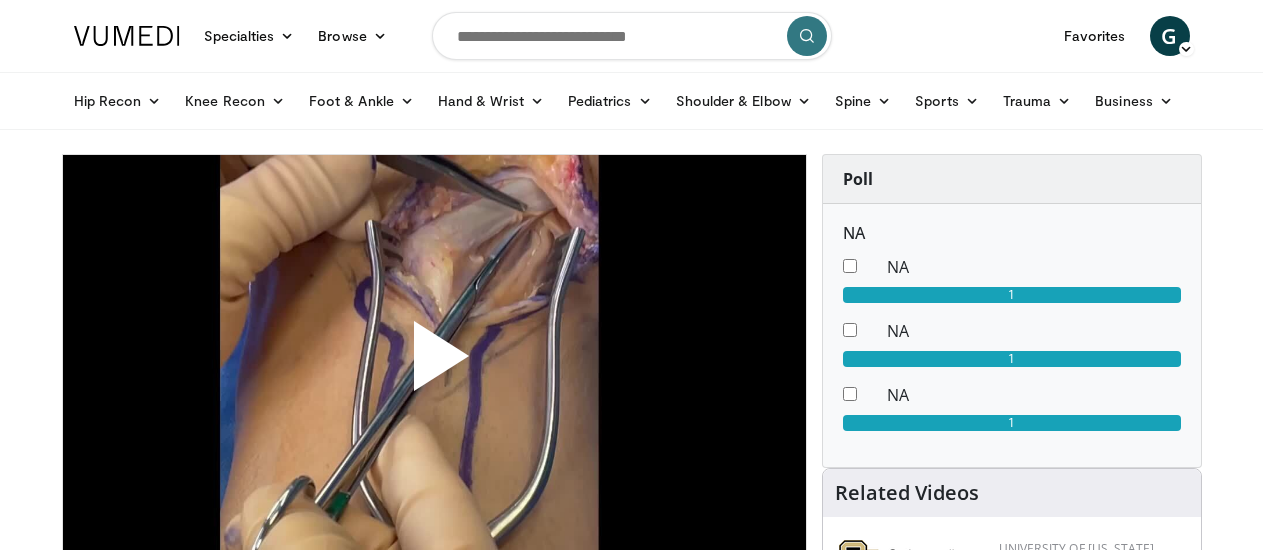 scroll, scrollTop: 0, scrollLeft: 0, axis: both 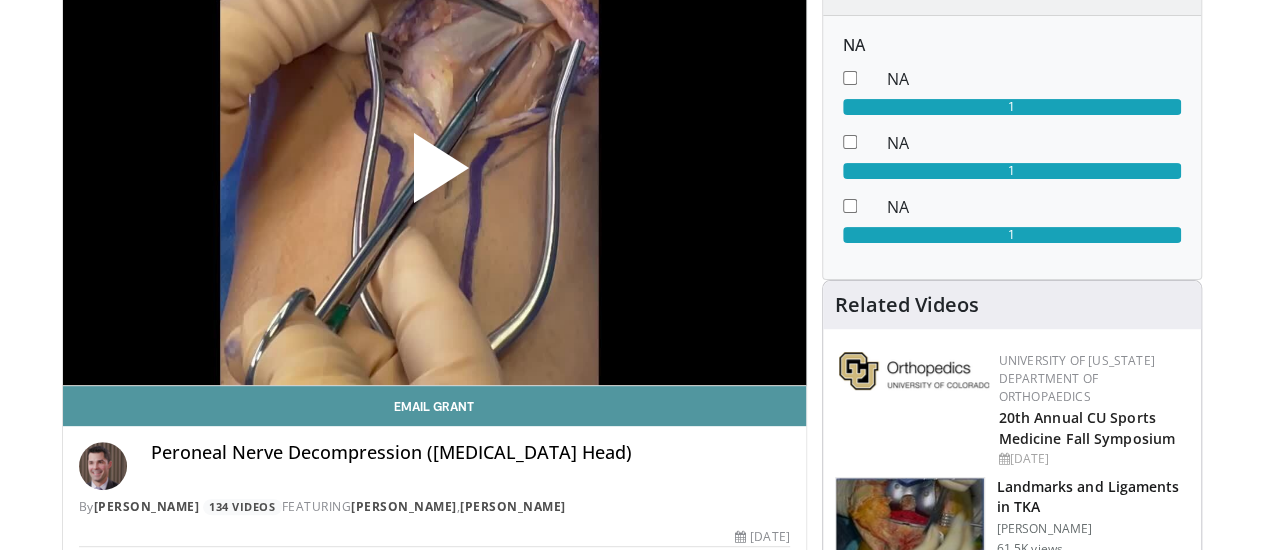 click on "Email
Grant" at bounding box center [434, 406] 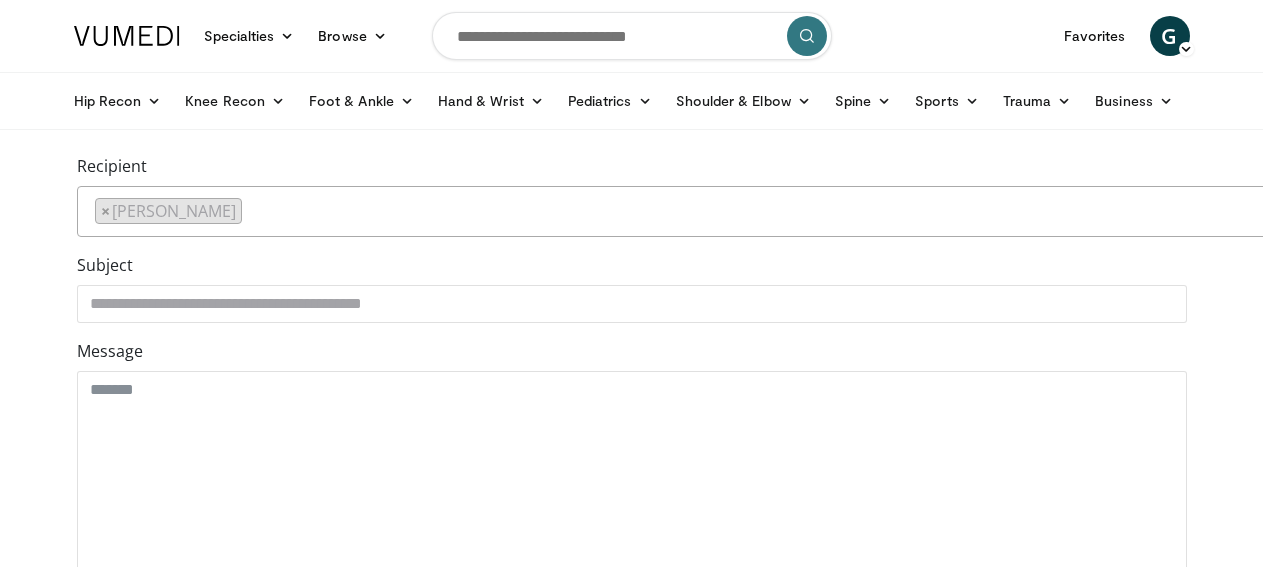 scroll, scrollTop: 0, scrollLeft: 0, axis: both 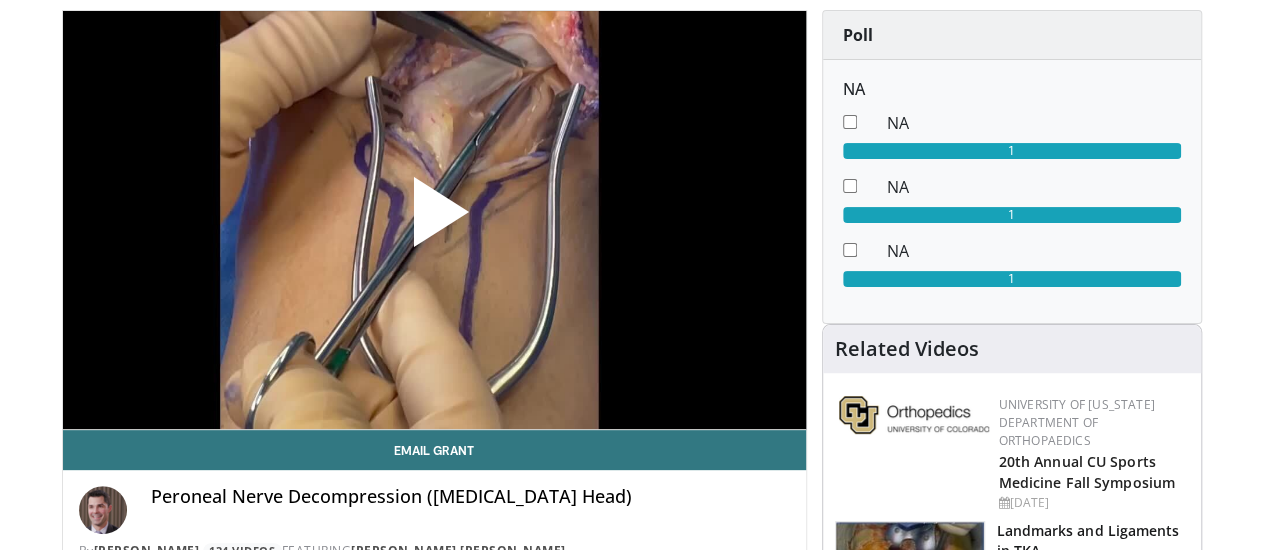 click at bounding box center [434, 220] 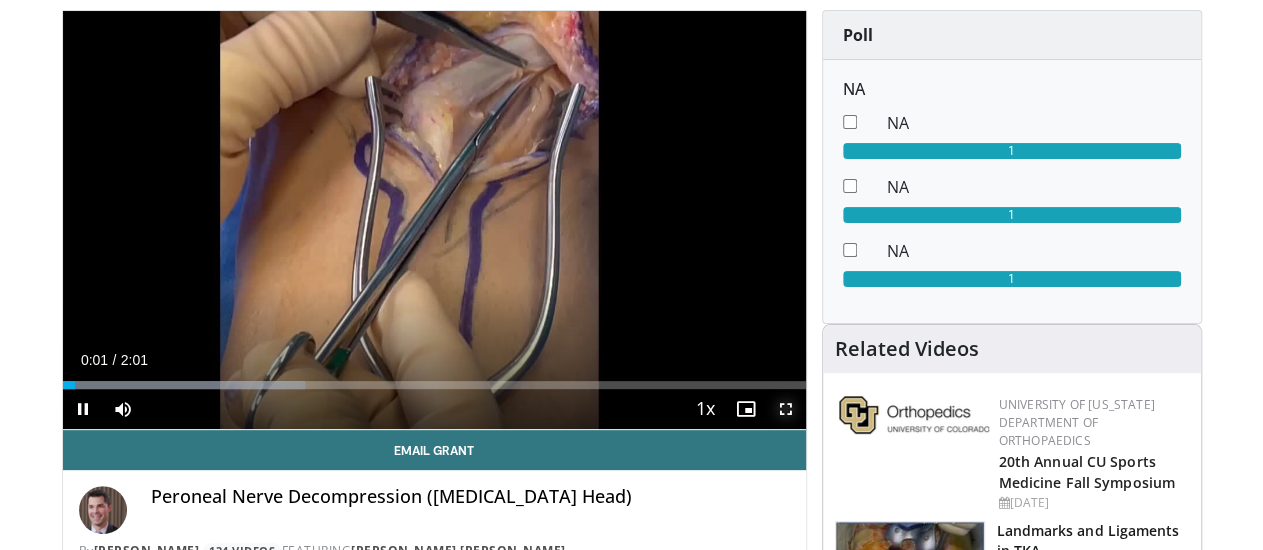 click at bounding box center [786, 409] 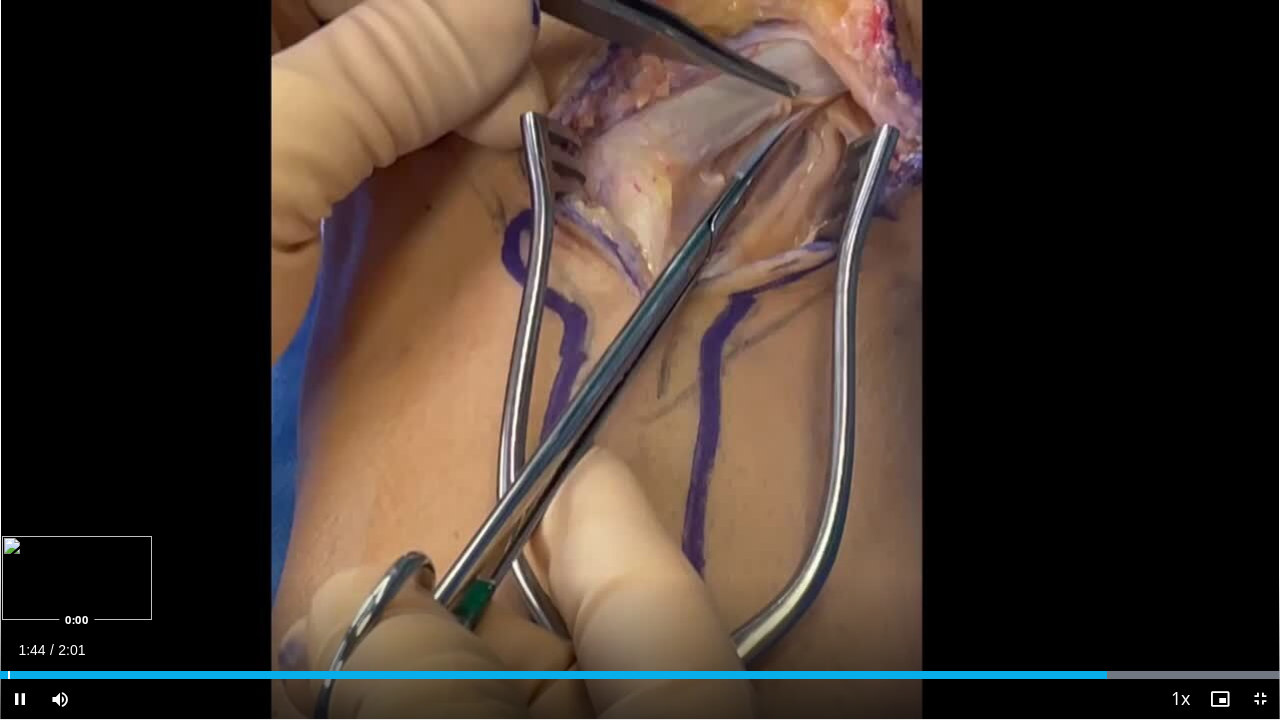 click on "**********" at bounding box center (640, 360) 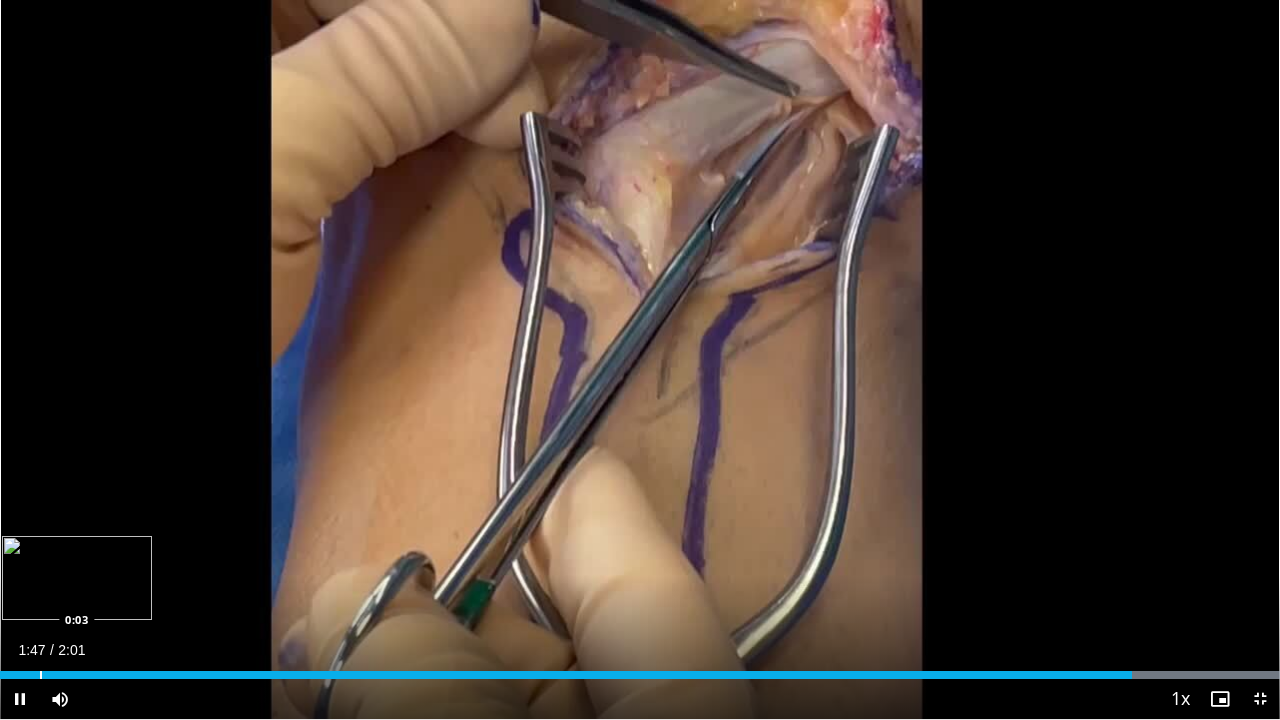click at bounding box center (41, 675) 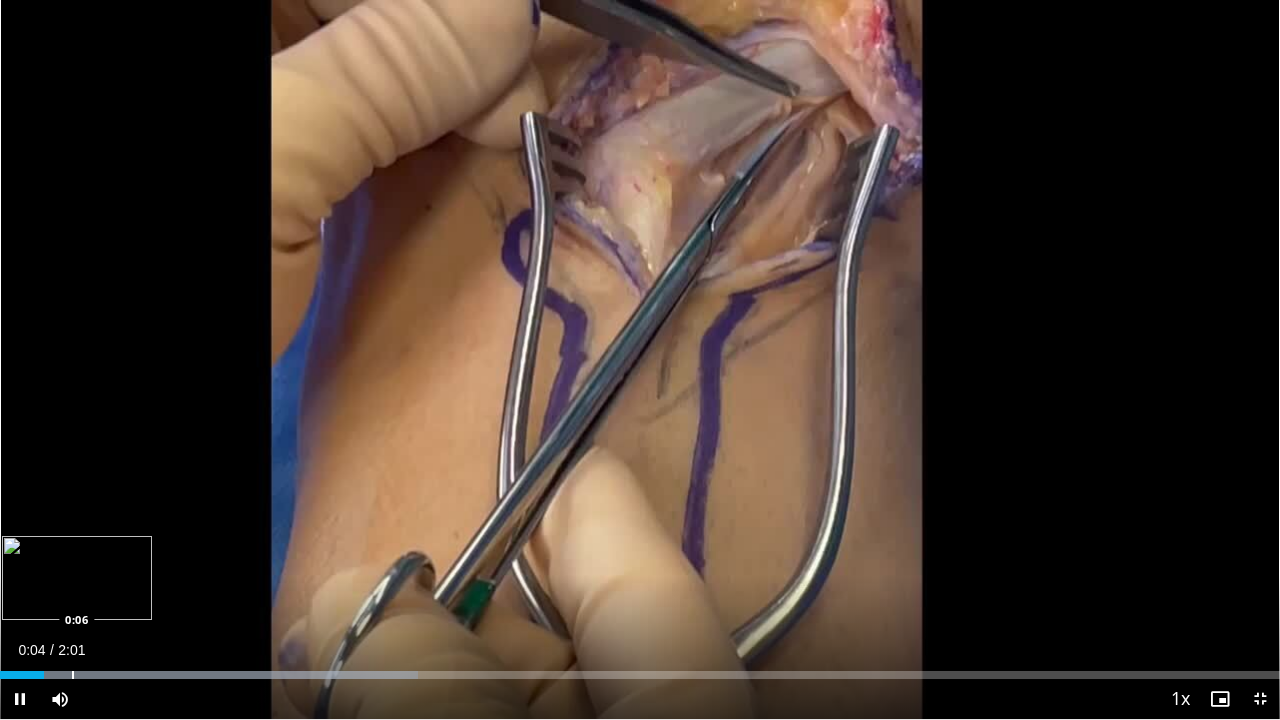 click on "Loaded :  32.65% 0:04 0:06" at bounding box center (640, 669) 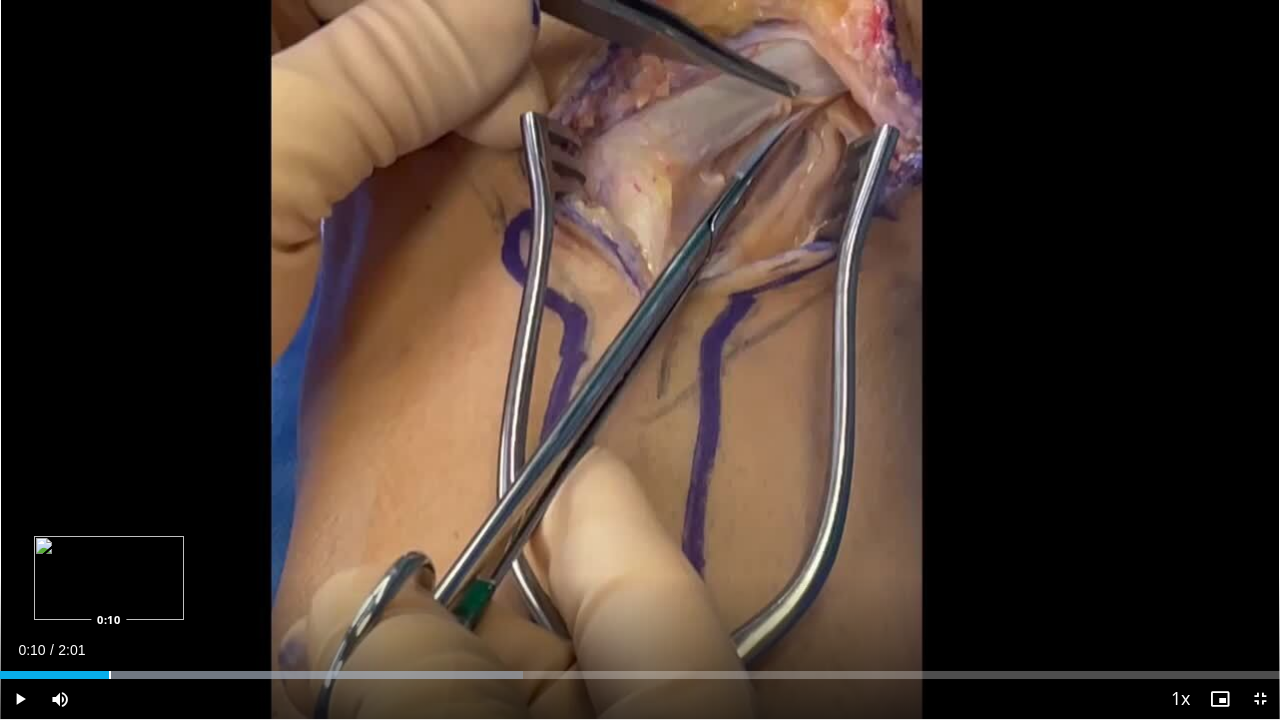 click on "Loaded :  40.83% 0:10 0:10" at bounding box center (640, 675) 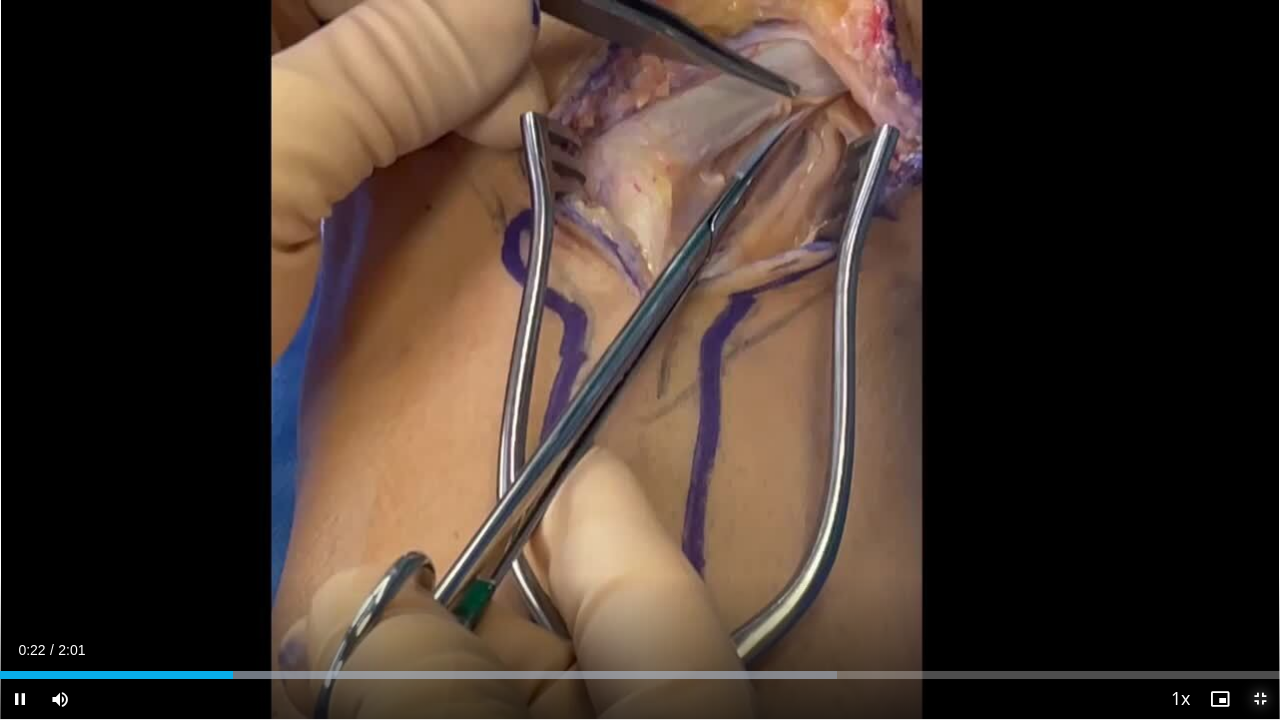 click at bounding box center (1260, 699) 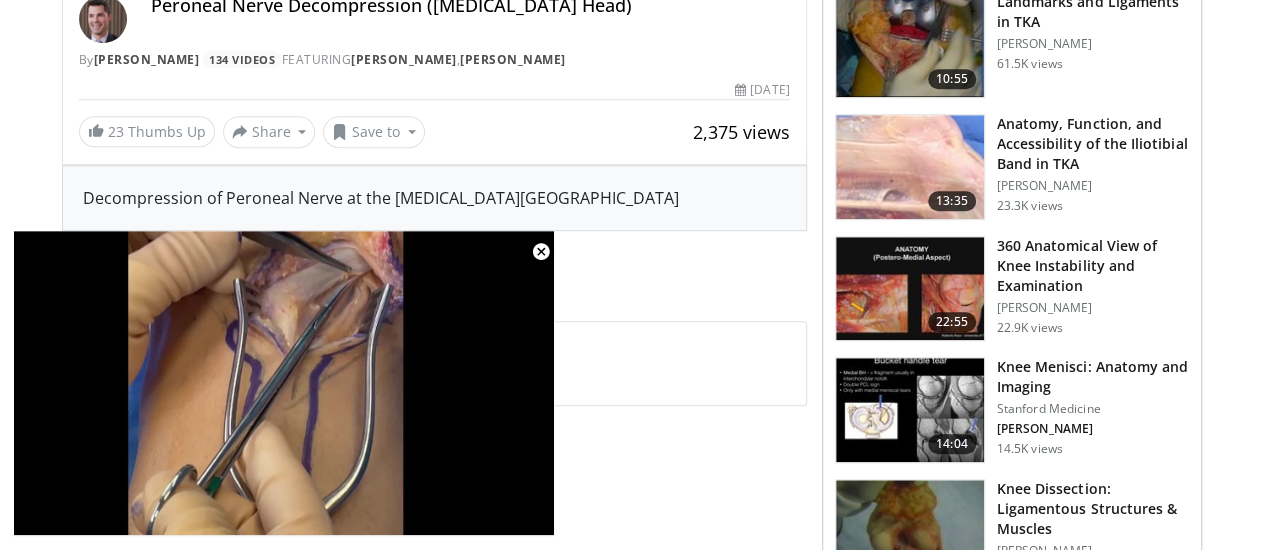 scroll, scrollTop: 677, scrollLeft: 0, axis: vertical 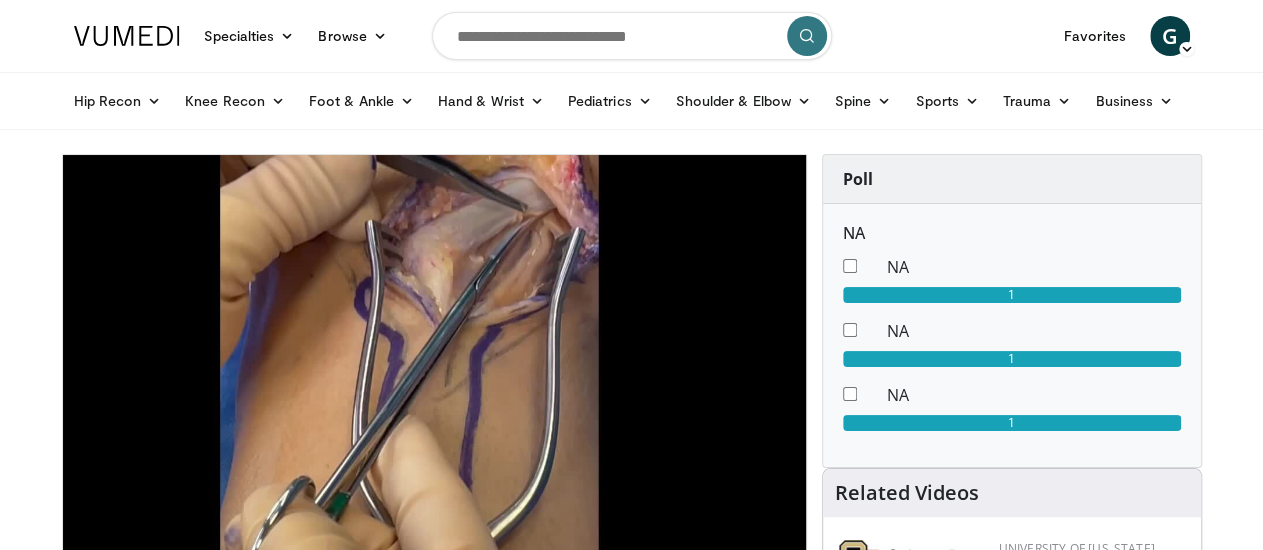 click at bounding box center (632, 36) 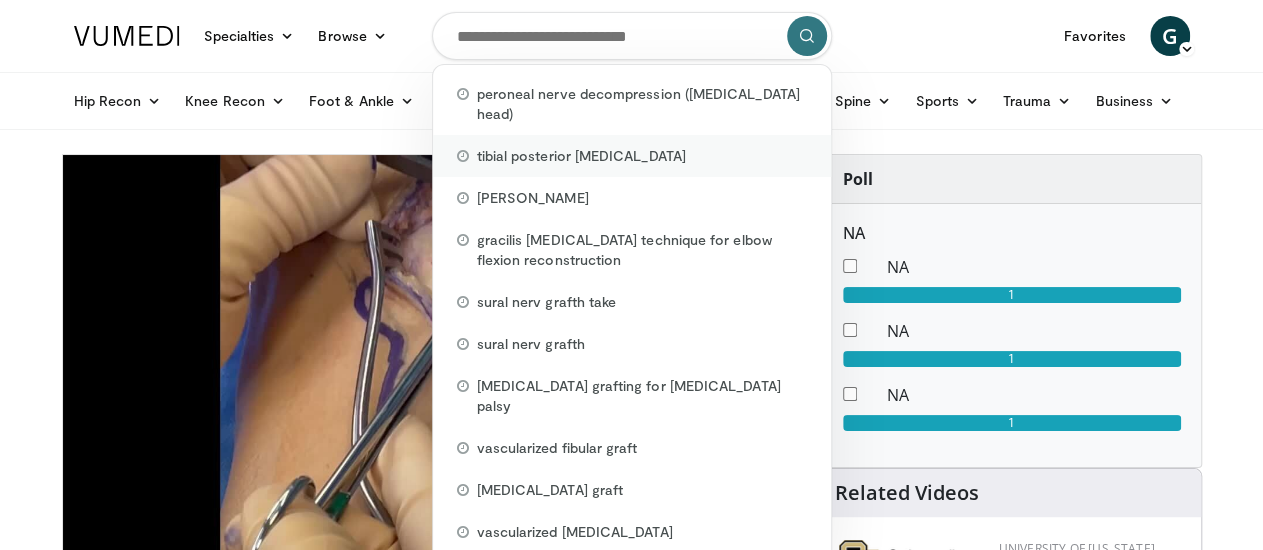 click on "tibial posterior [MEDICAL_DATA]" at bounding box center (581, 156) 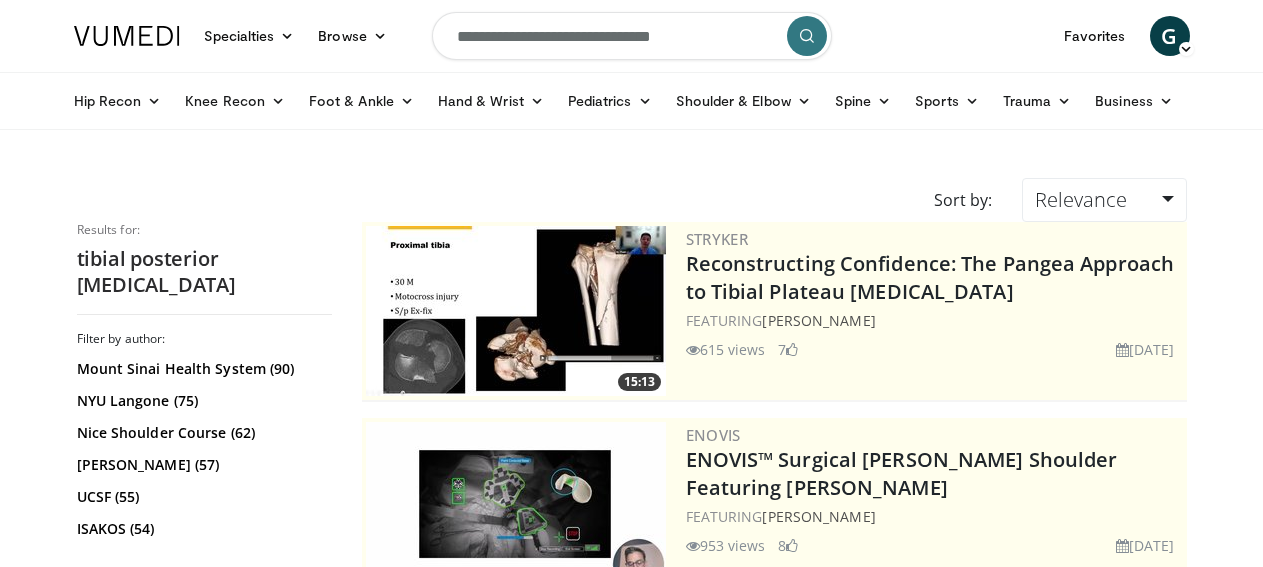 scroll, scrollTop: 0, scrollLeft: 0, axis: both 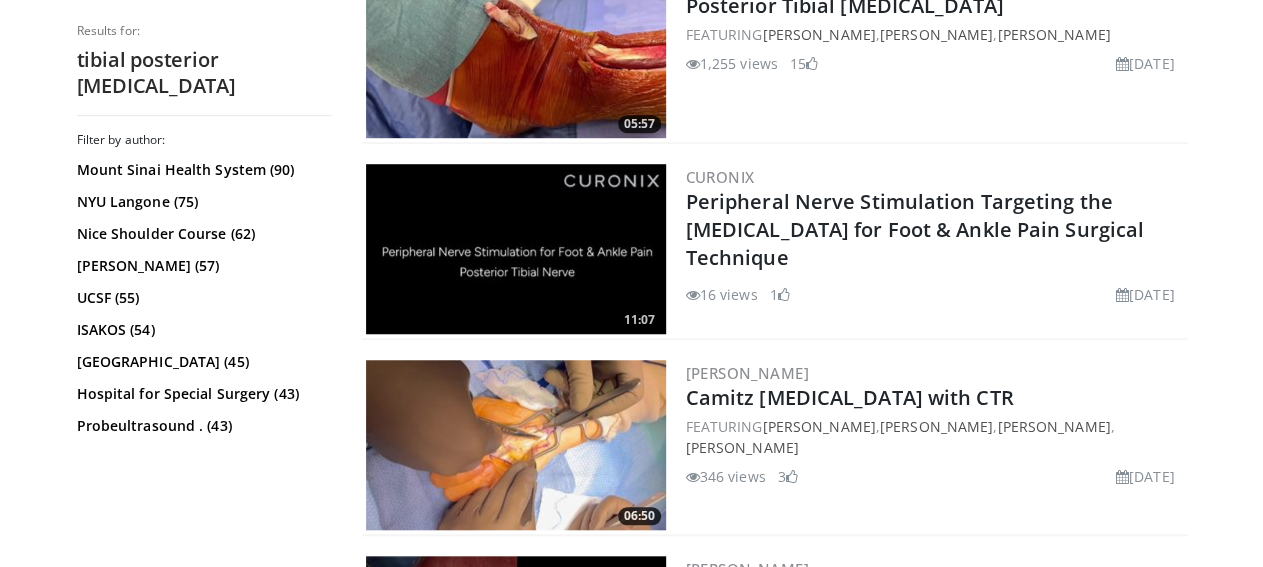 click at bounding box center (516, 53) 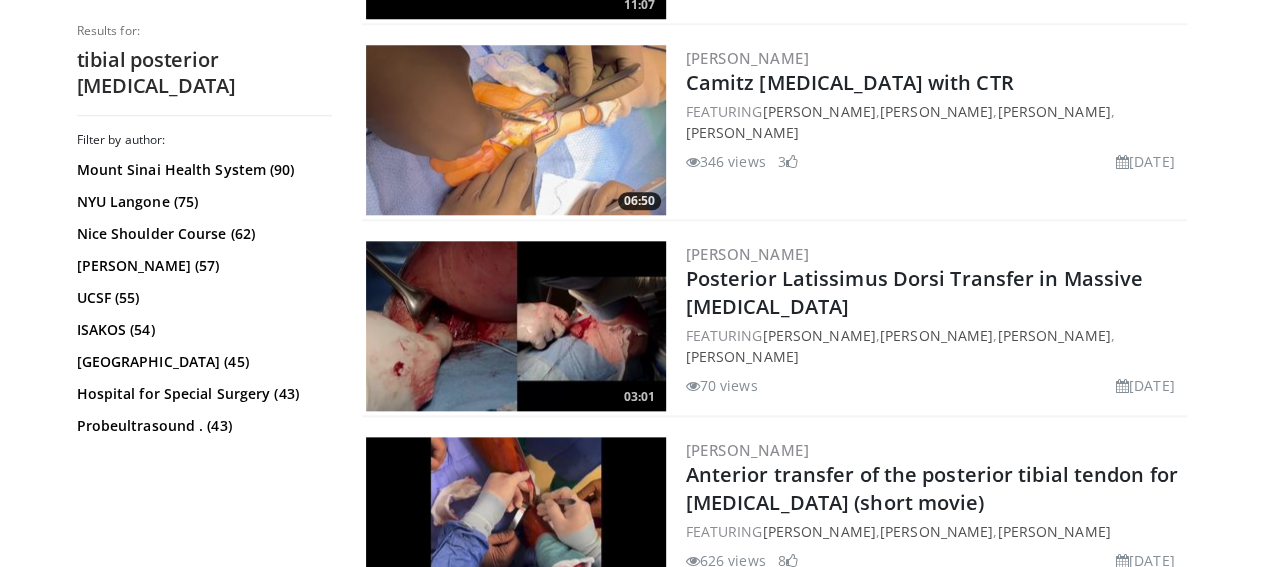 scroll, scrollTop: 972, scrollLeft: 0, axis: vertical 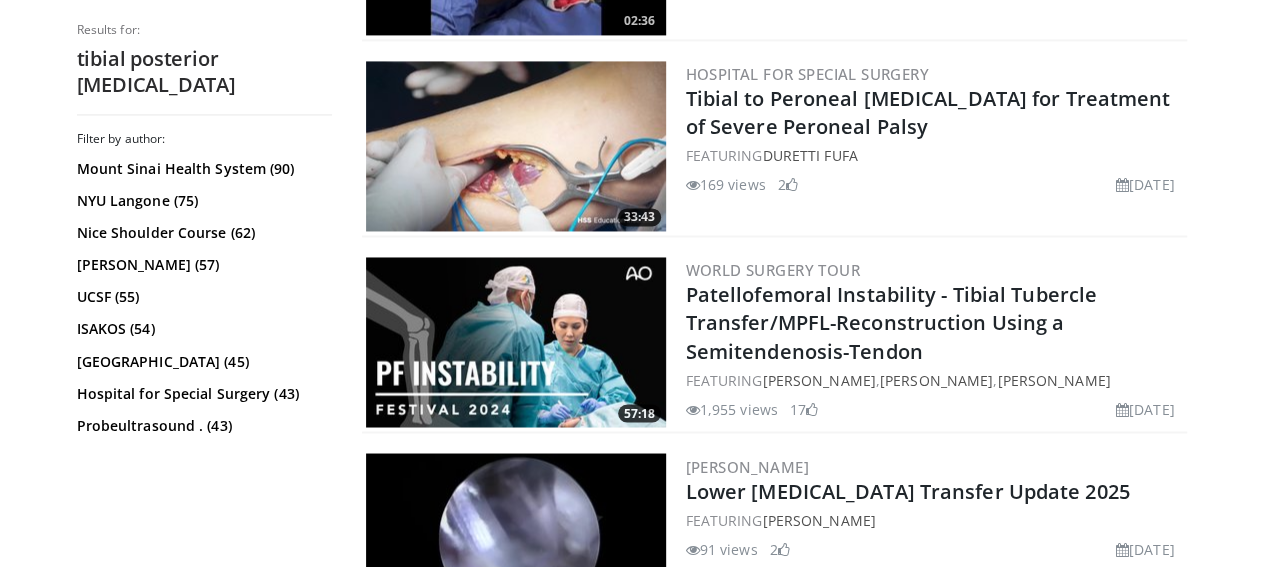 click at bounding box center (516, 147) 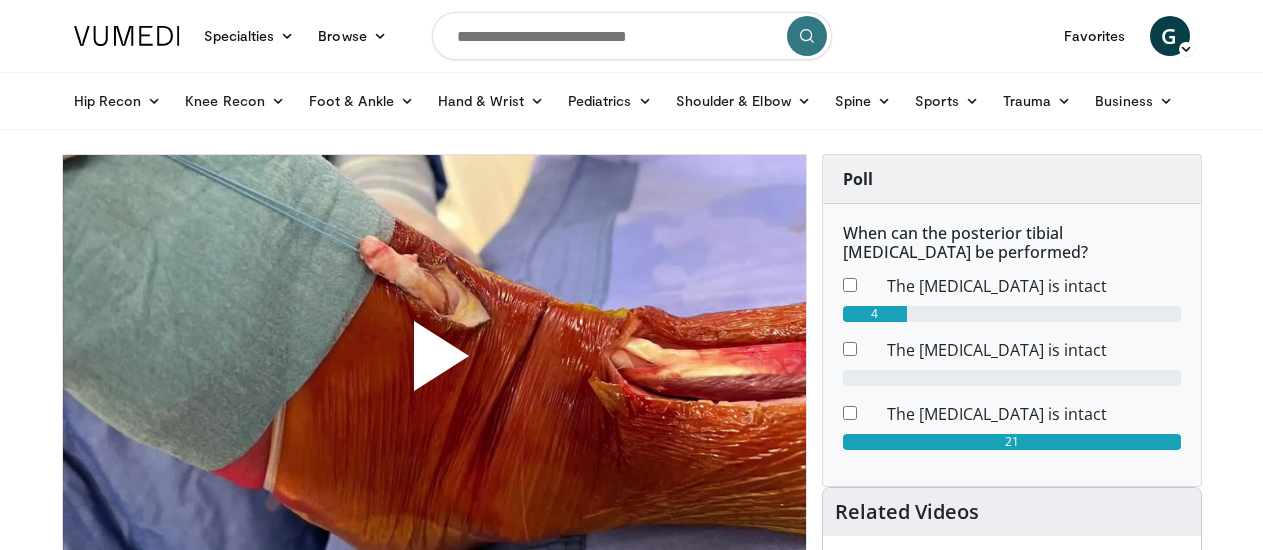 scroll, scrollTop: 0, scrollLeft: 0, axis: both 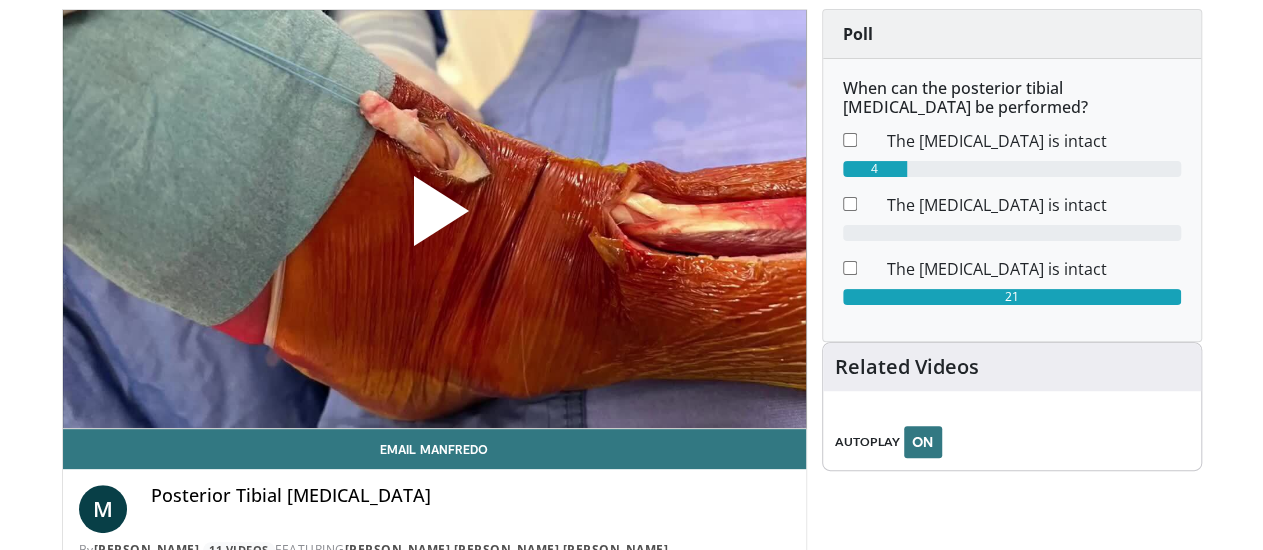 click at bounding box center [434, 219] 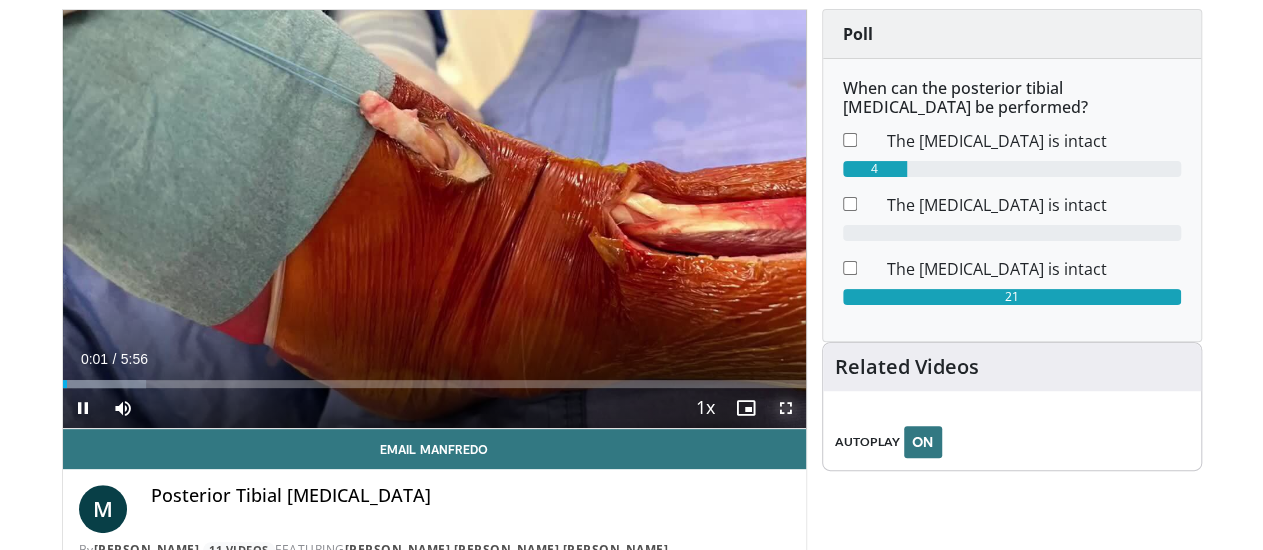 click at bounding box center [786, 408] 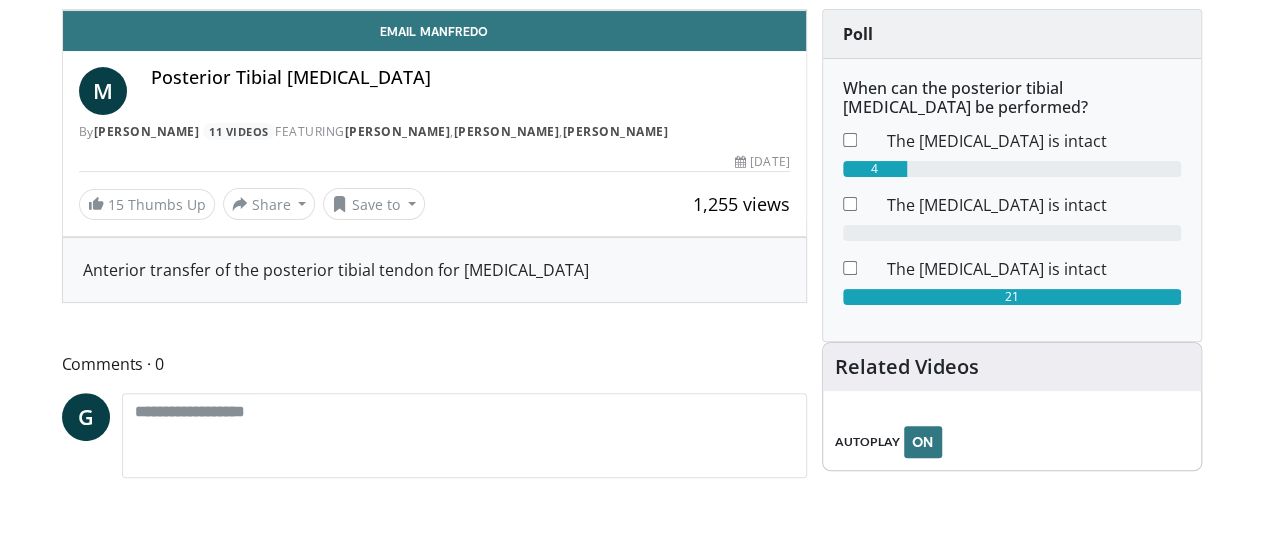 scroll, scrollTop: 138, scrollLeft: 0, axis: vertical 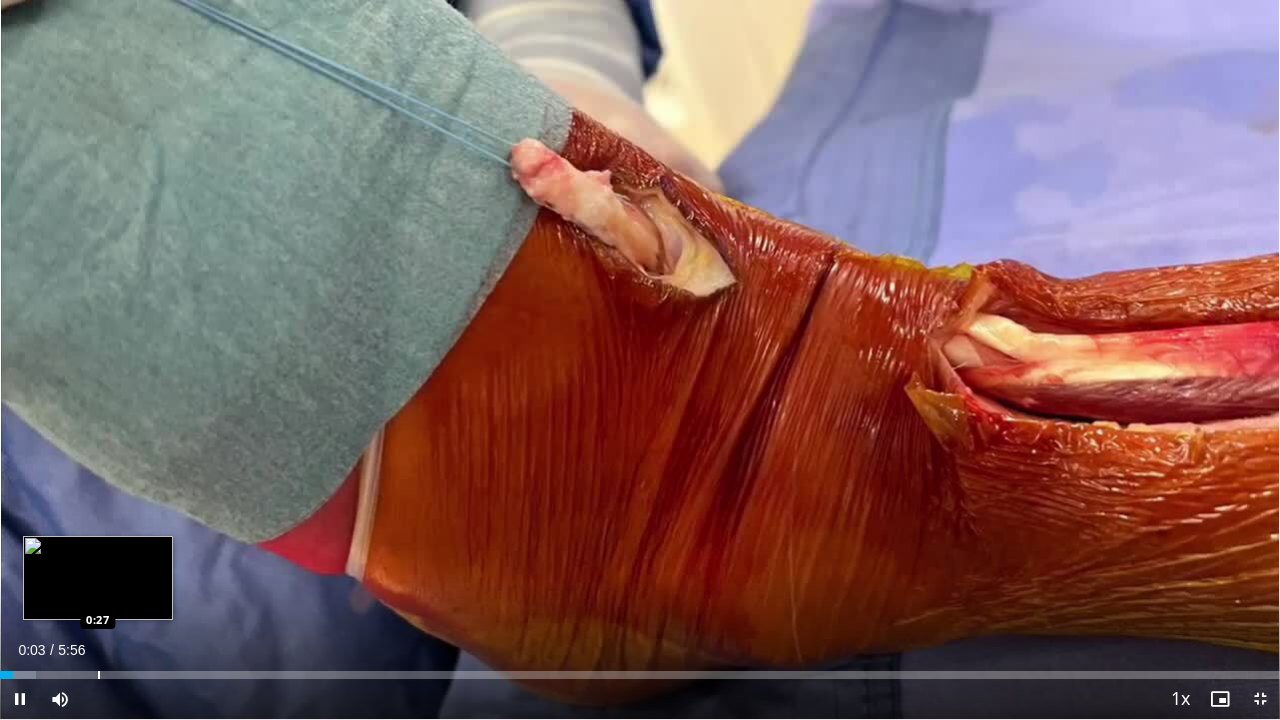 click at bounding box center [99, 675] 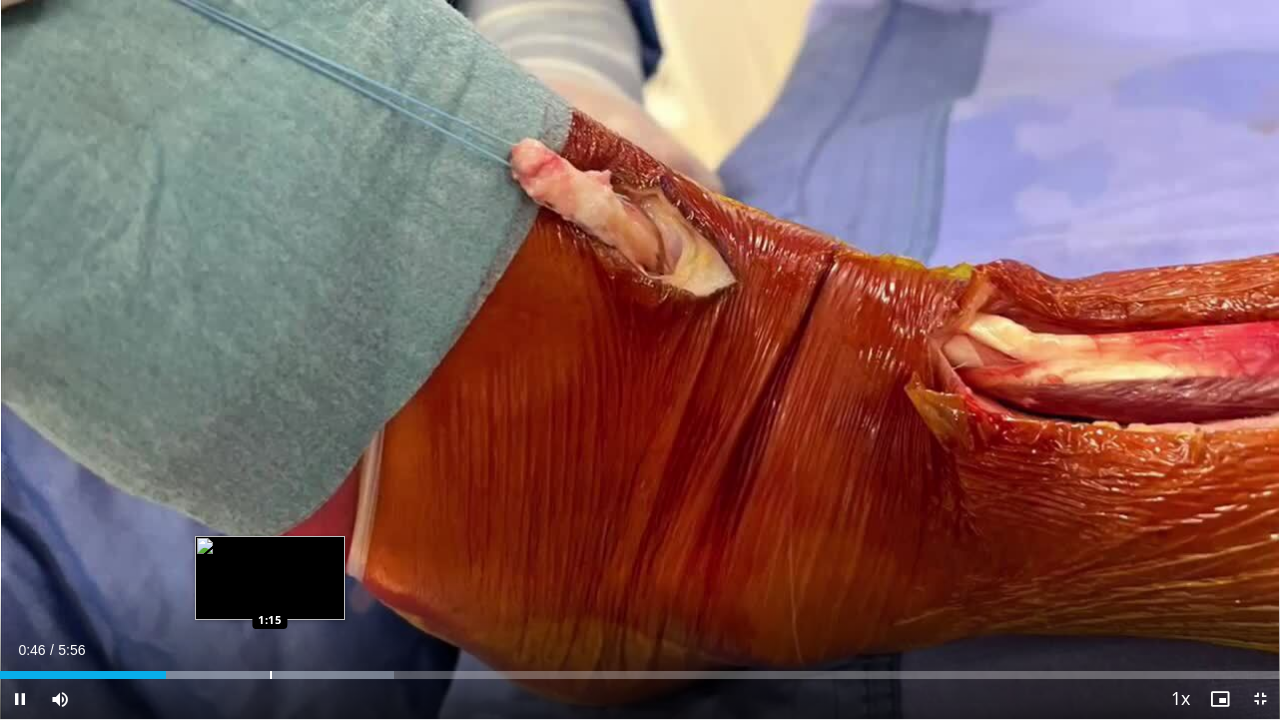 click at bounding box center (271, 675) 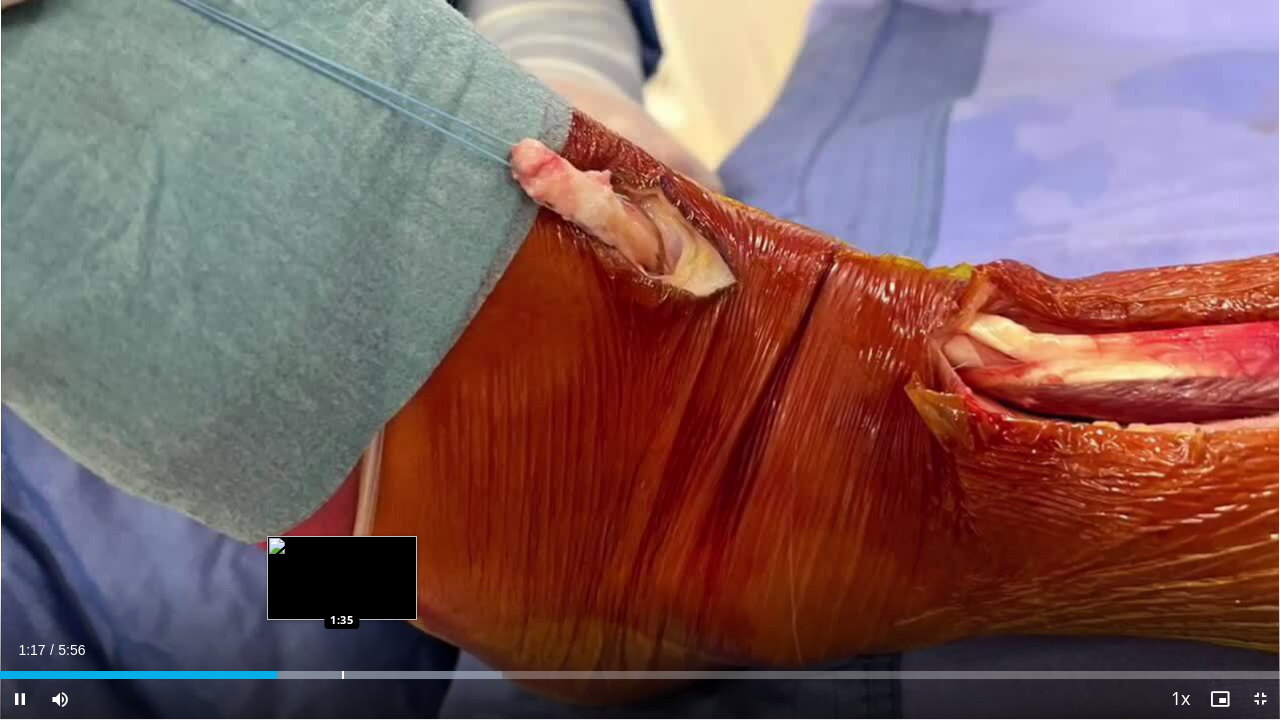 click on "Loaded :  39.21% 1:17 1:35" at bounding box center (640, 669) 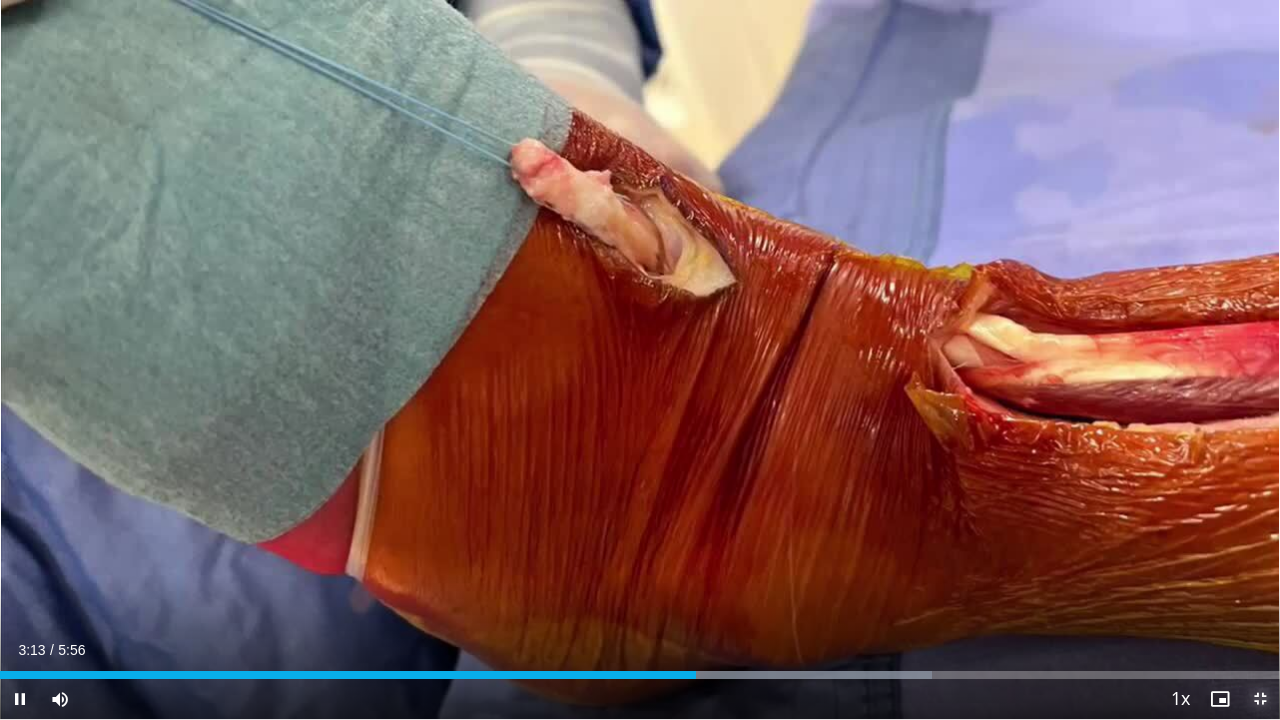 click at bounding box center (1260, 699) 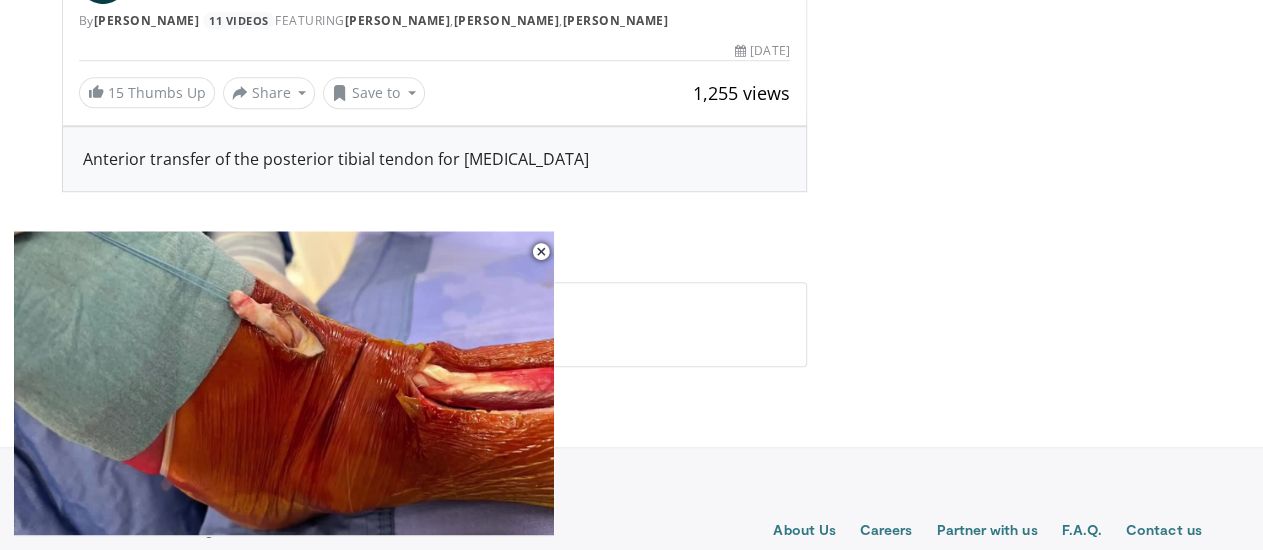 scroll, scrollTop: 751, scrollLeft: 0, axis: vertical 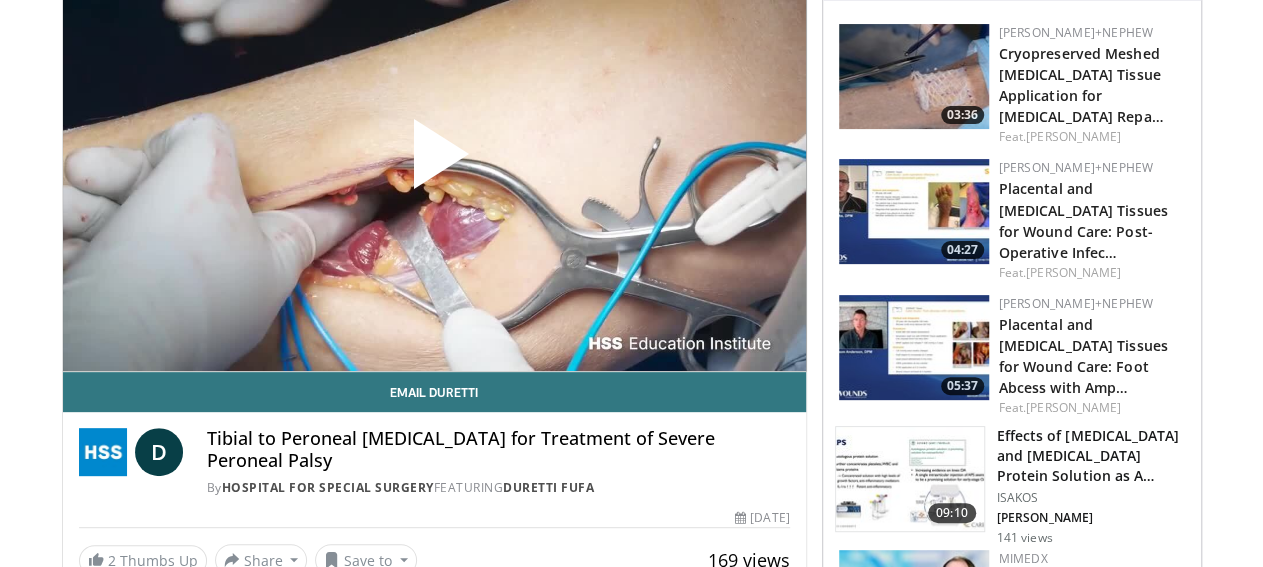 click at bounding box center [434, 162] 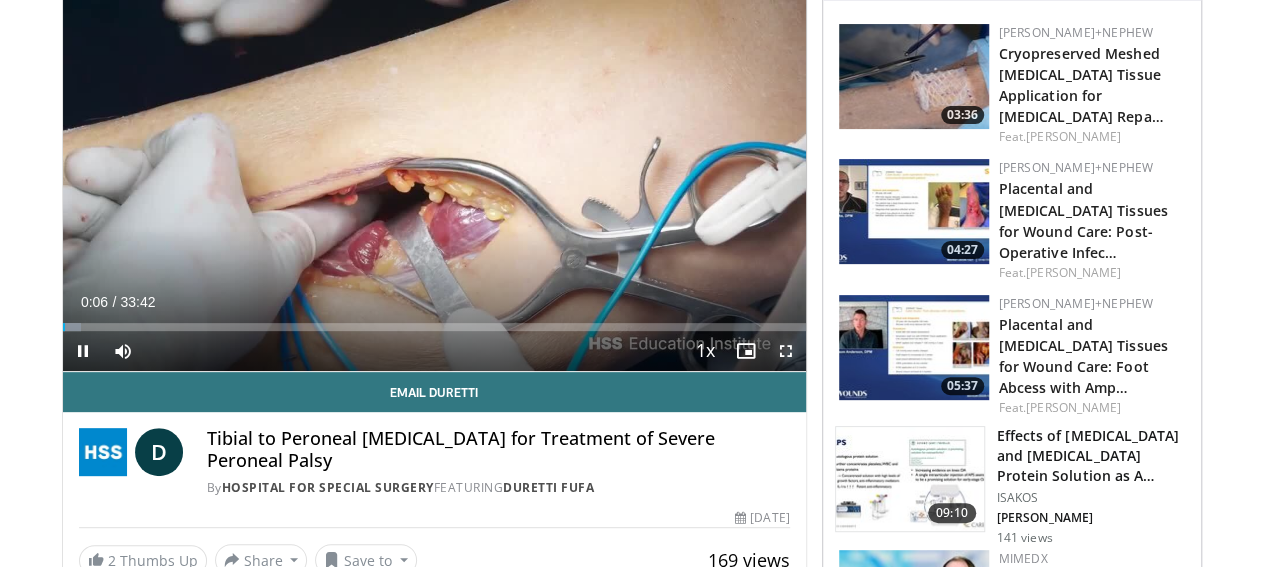 click at bounding box center [786, 351] 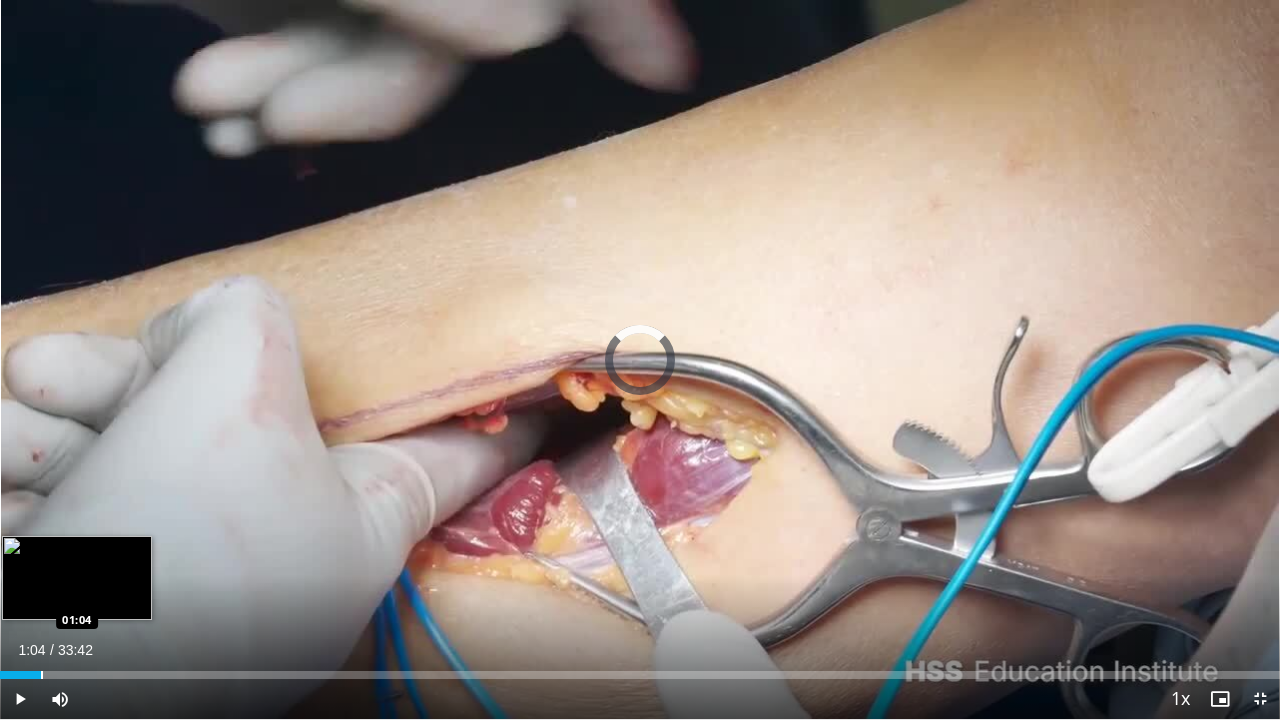 click at bounding box center [42, 675] 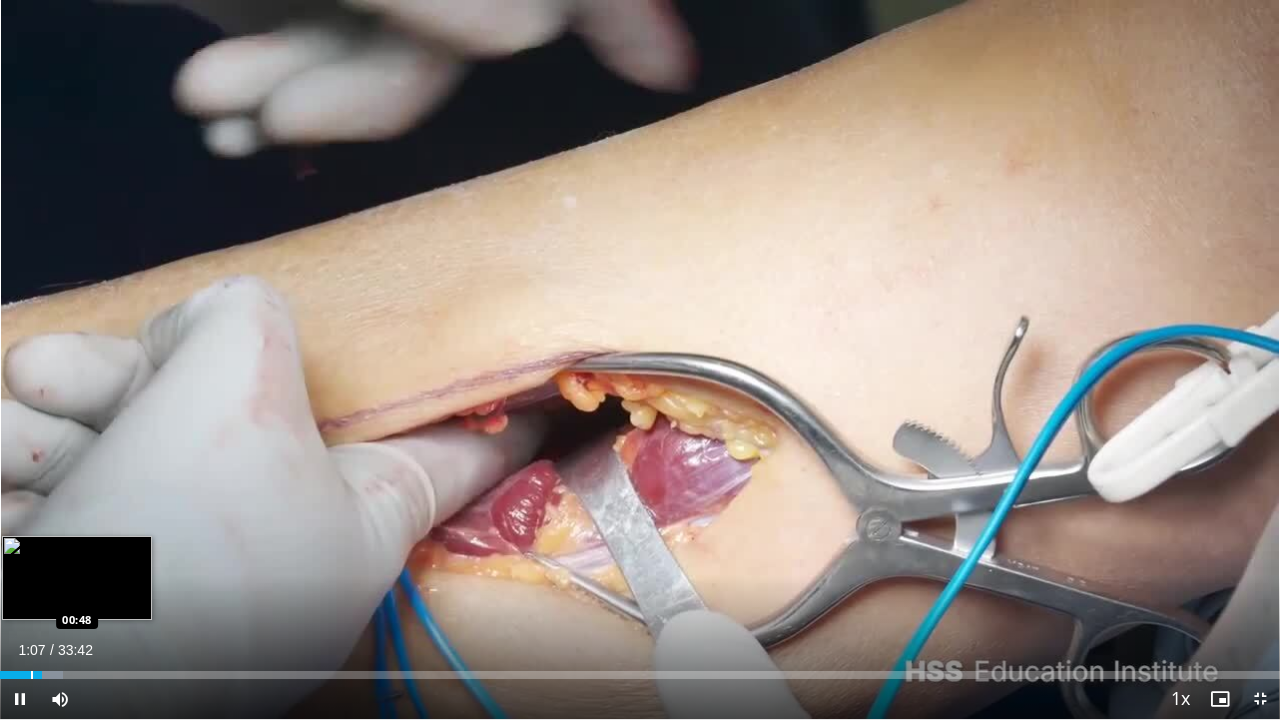 click on "Loaded :  4.95% 01:07 00:48" at bounding box center (640, 675) 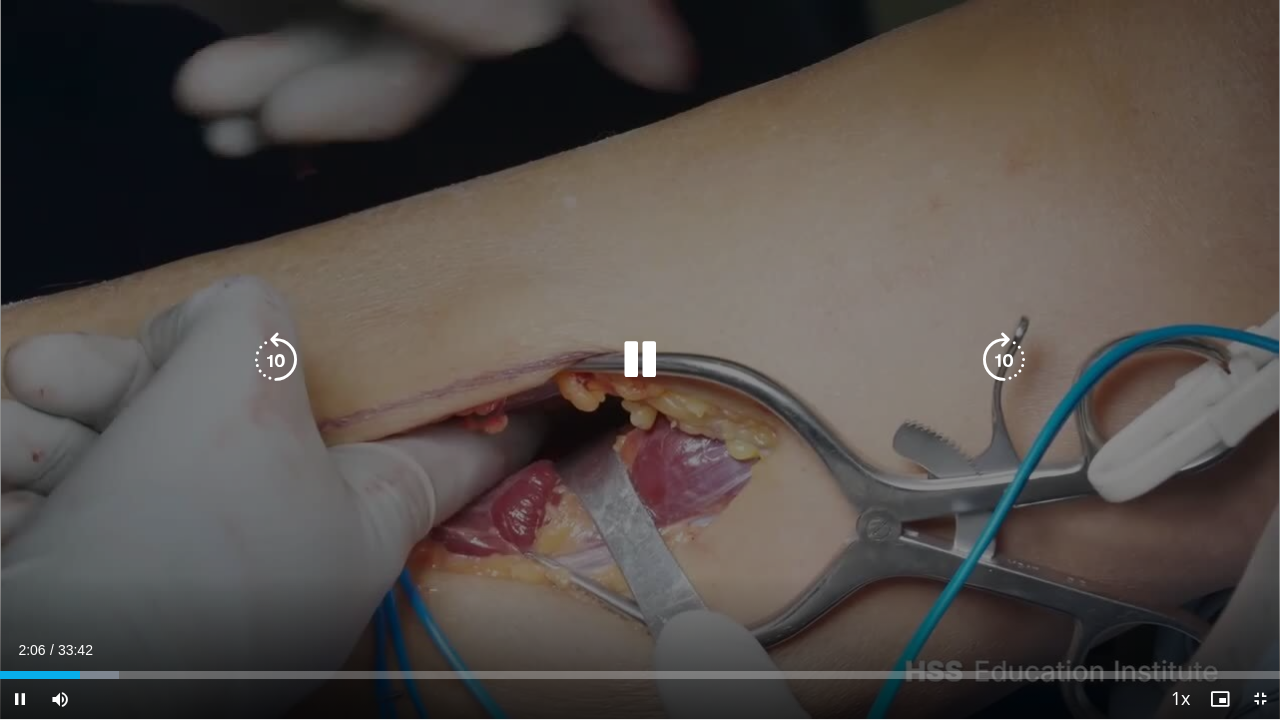 click at bounding box center [640, 360] 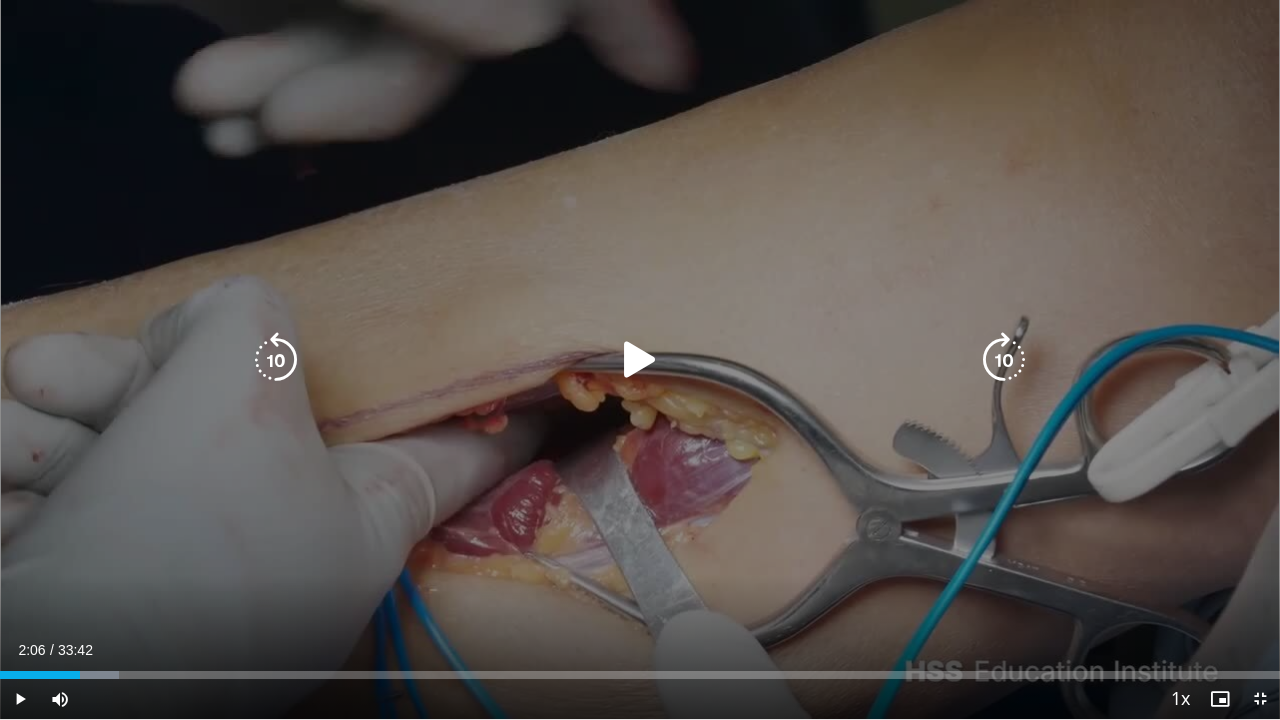 click at bounding box center (640, 360) 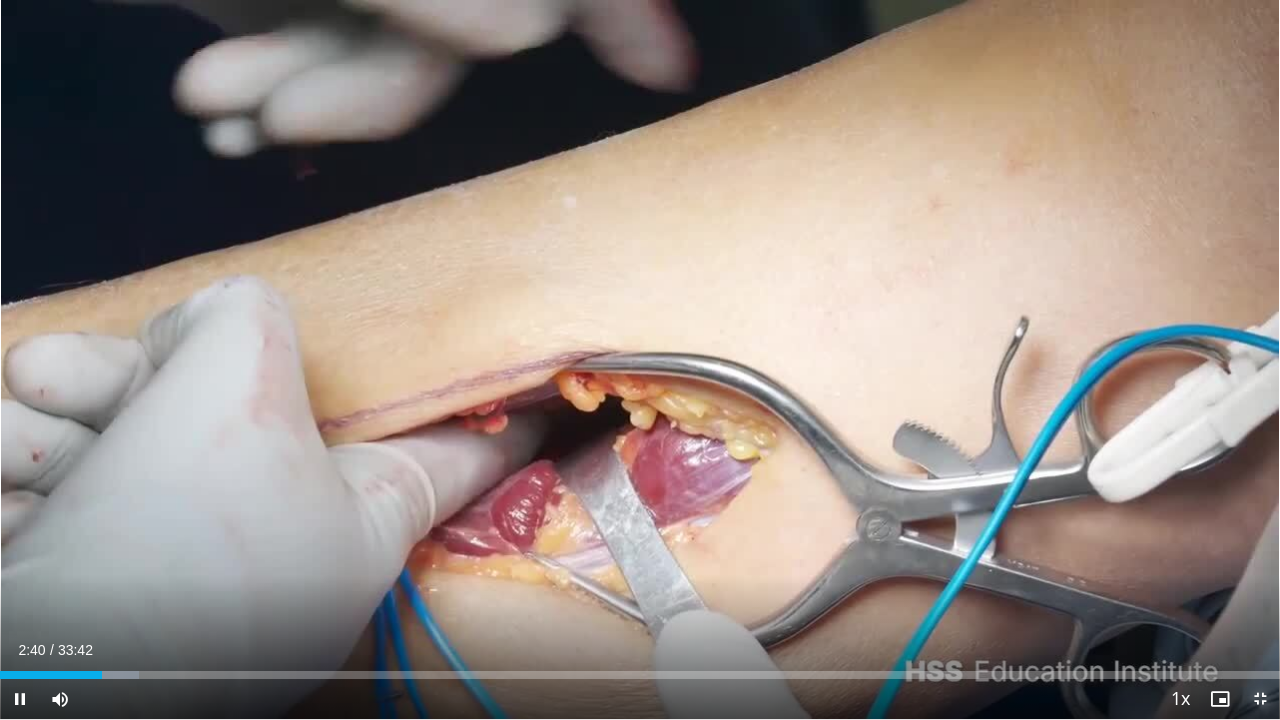 click at bounding box center [1260, 699] 